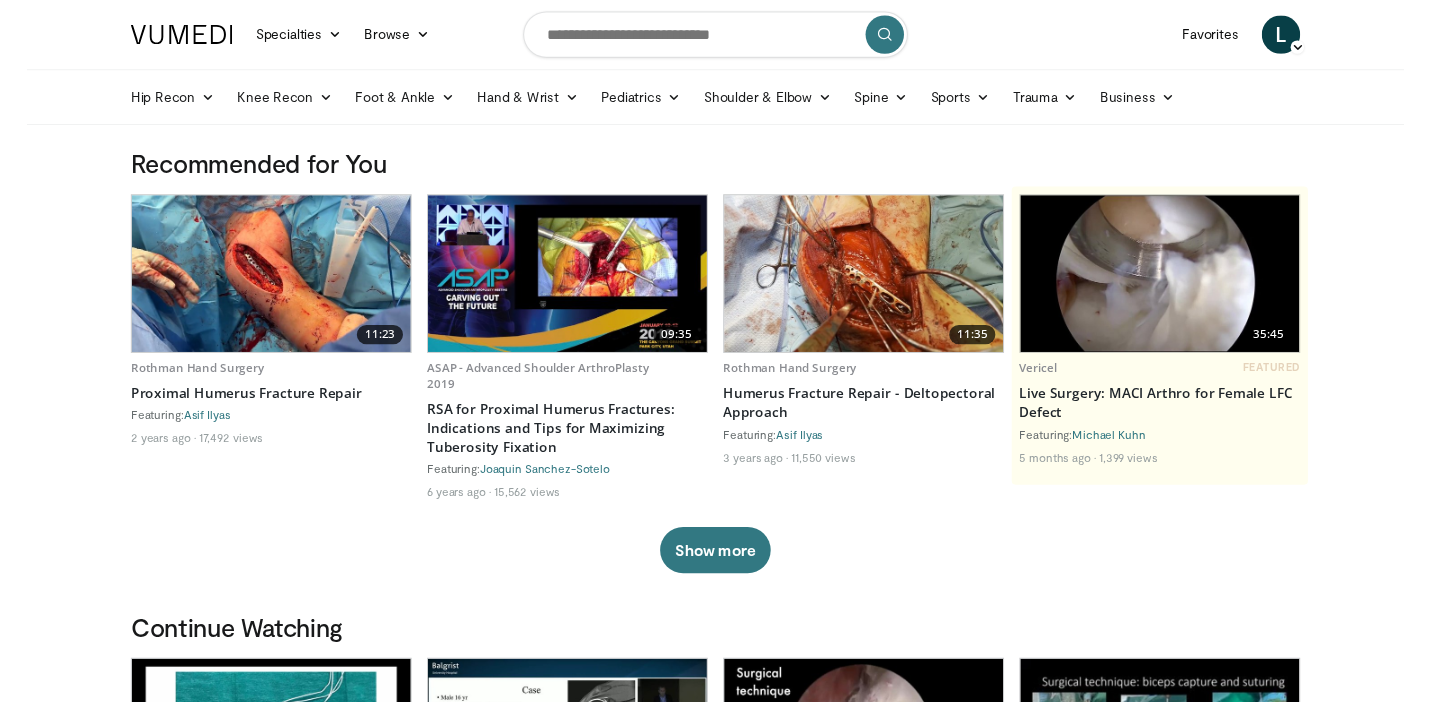 scroll, scrollTop: 0, scrollLeft: 0, axis: both 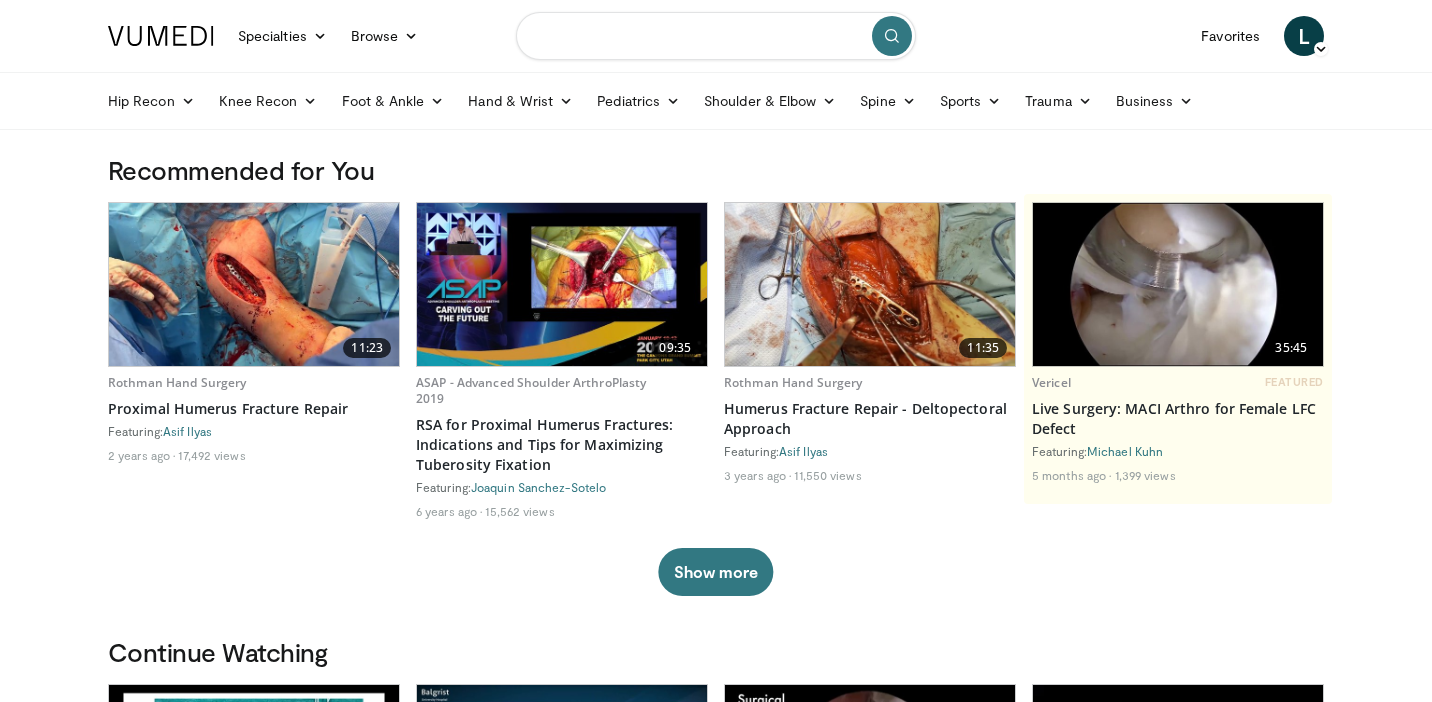 click at bounding box center (716, 36) 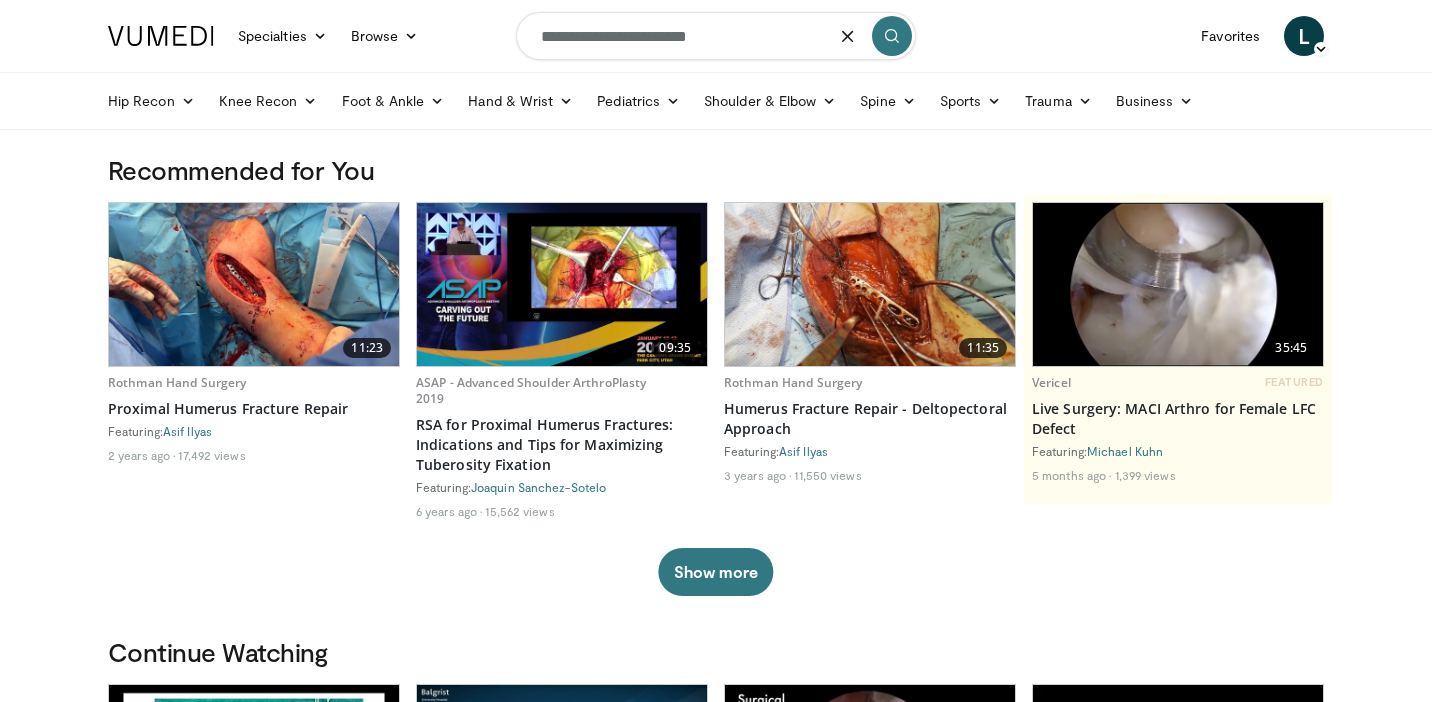 type on "**********" 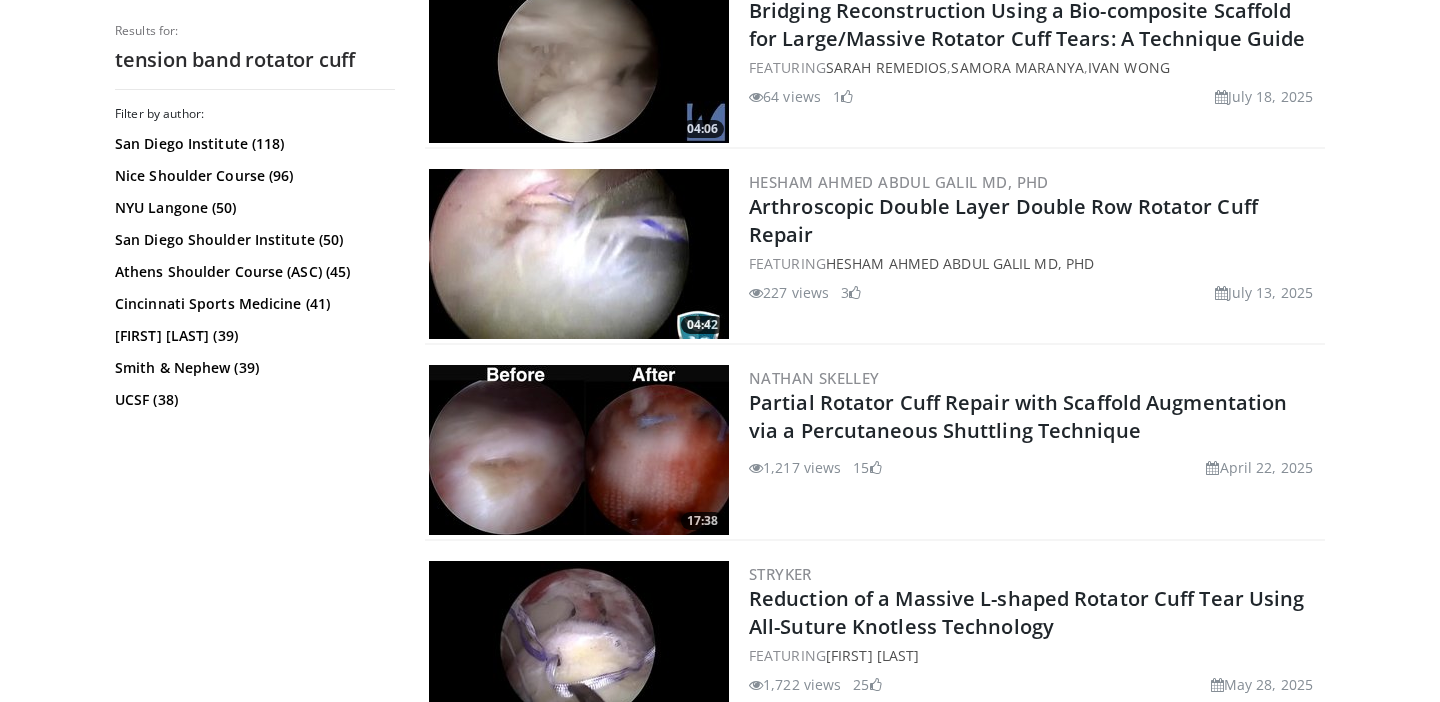 scroll, scrollTop: 644, scrollLeft: 0, axis: vertical 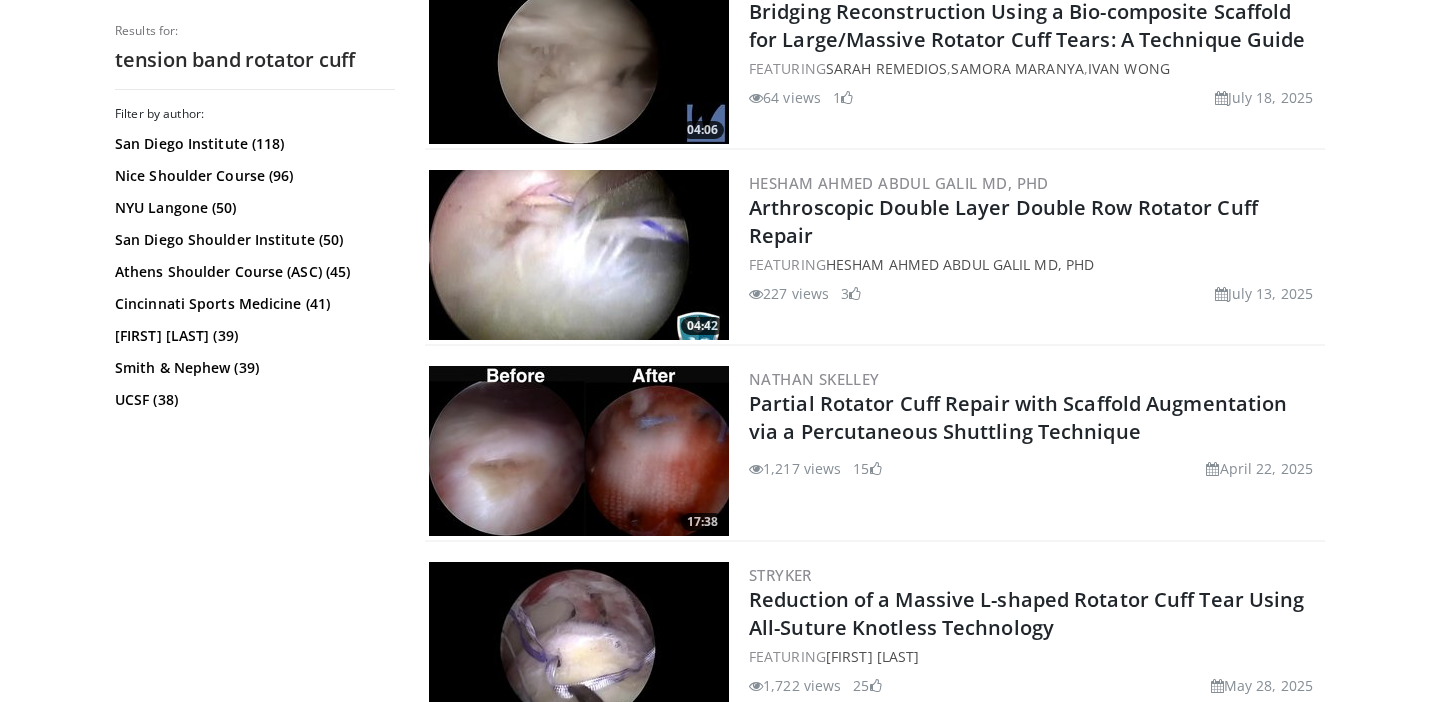 click at bounding box center (579, 255) 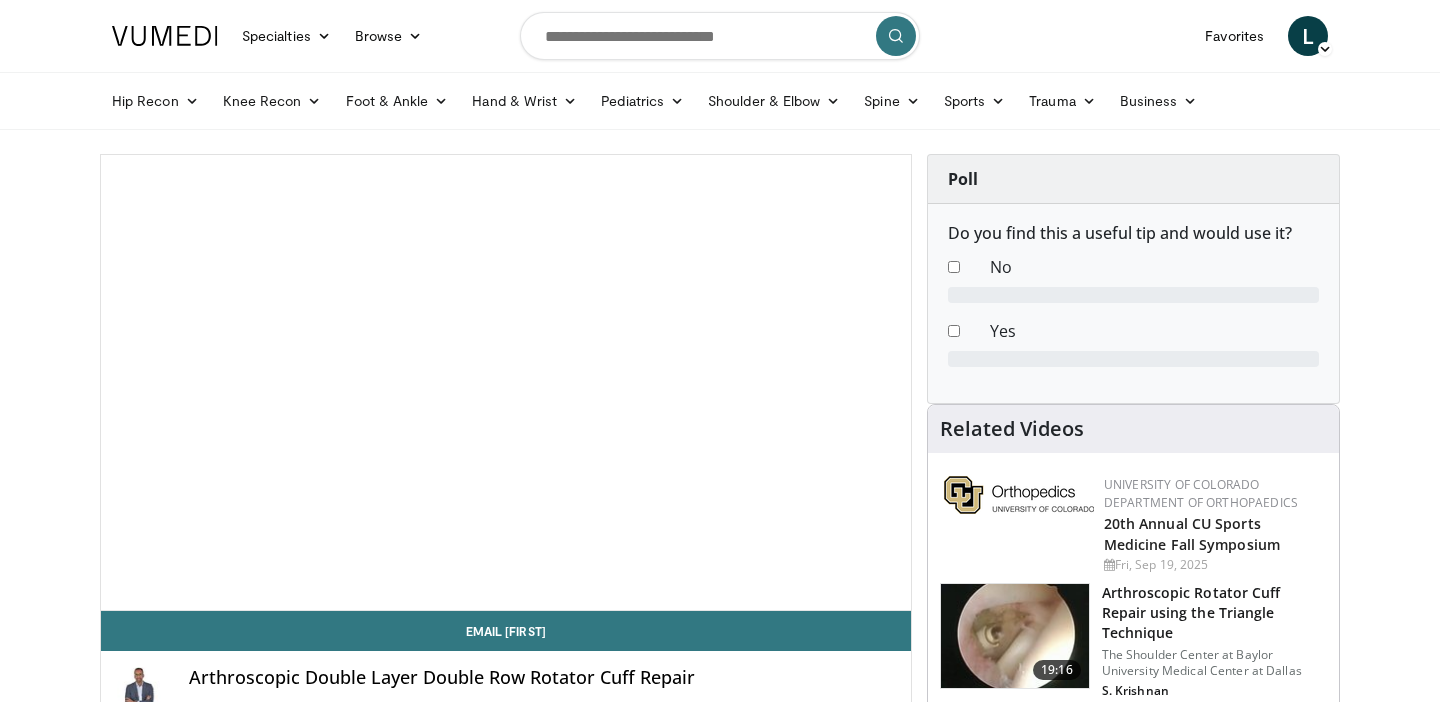scroll, scrollTop: 107, scrollLeft: 0, axis: vertical 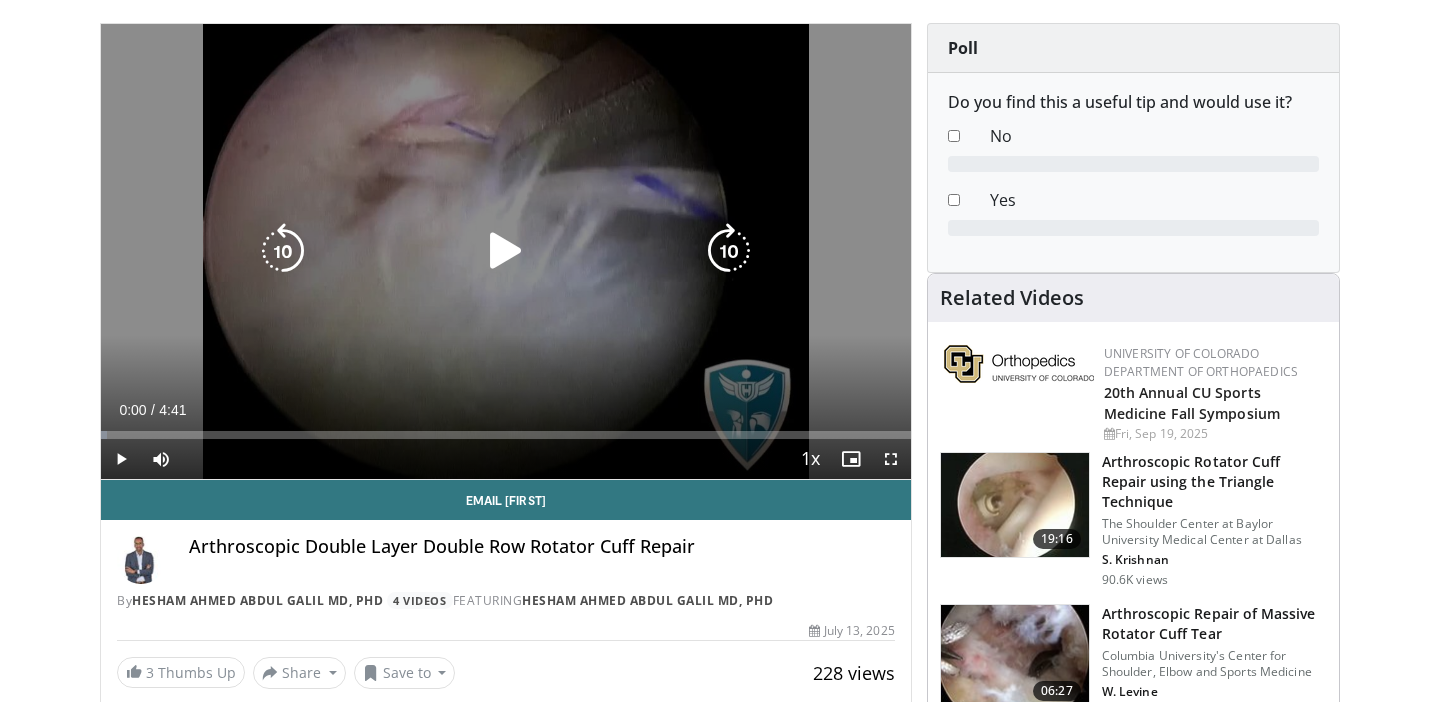 click at bounding box center (506, 251) 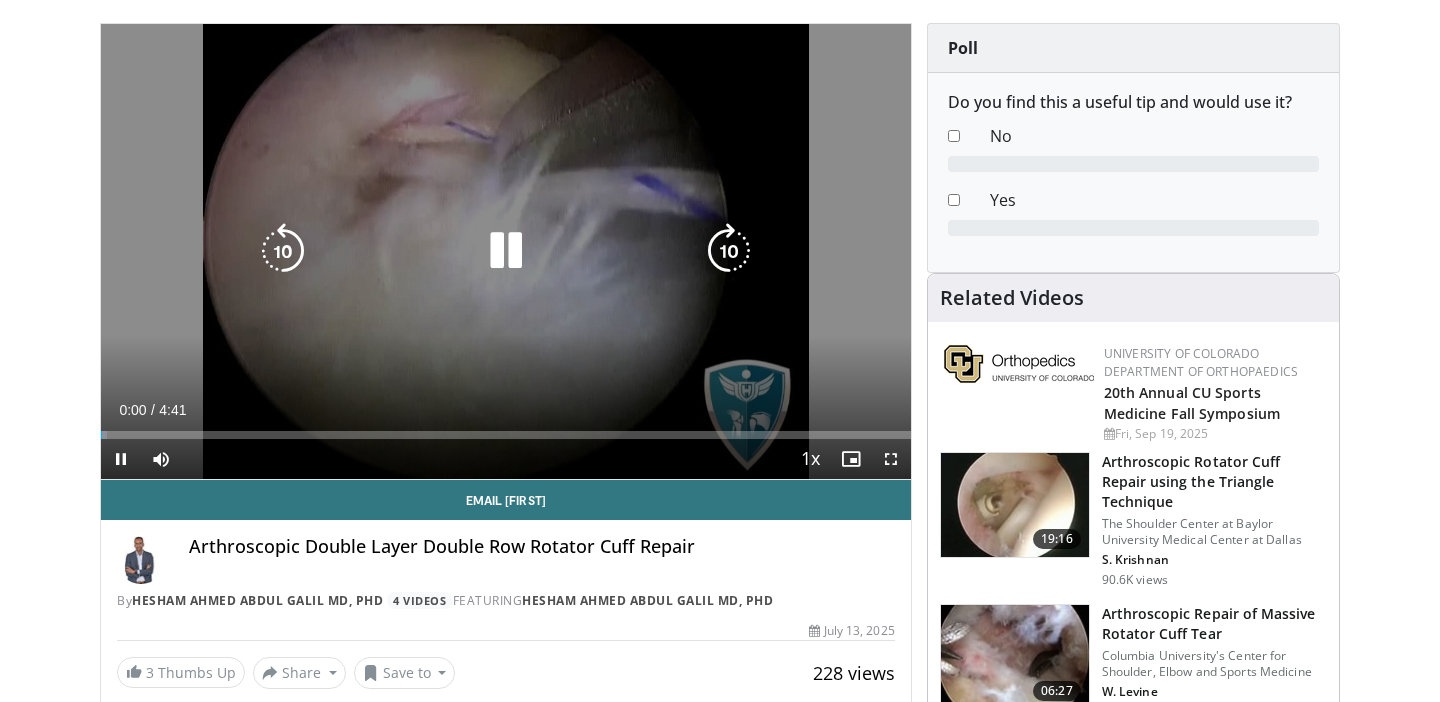 click at bounding box center [506, 251] 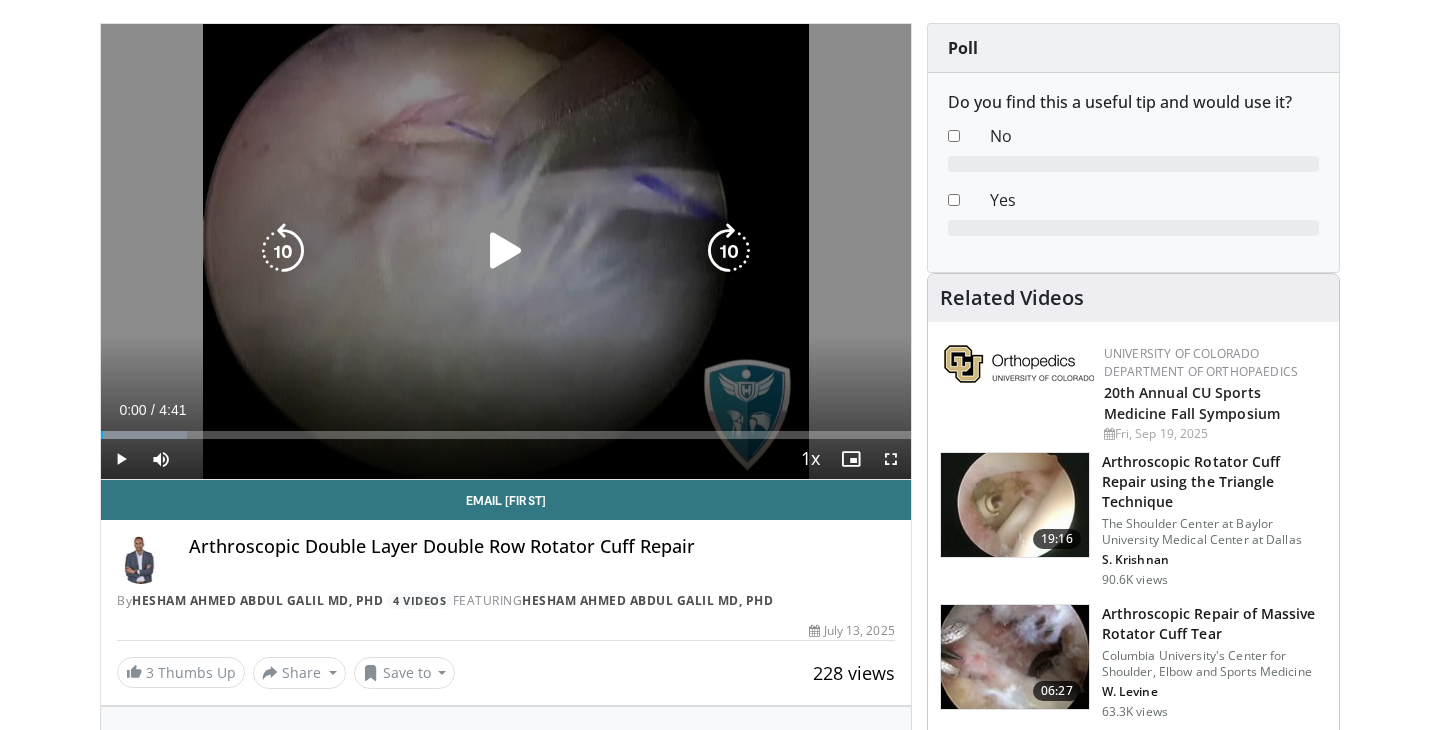 click at bounding box center [506, 251] 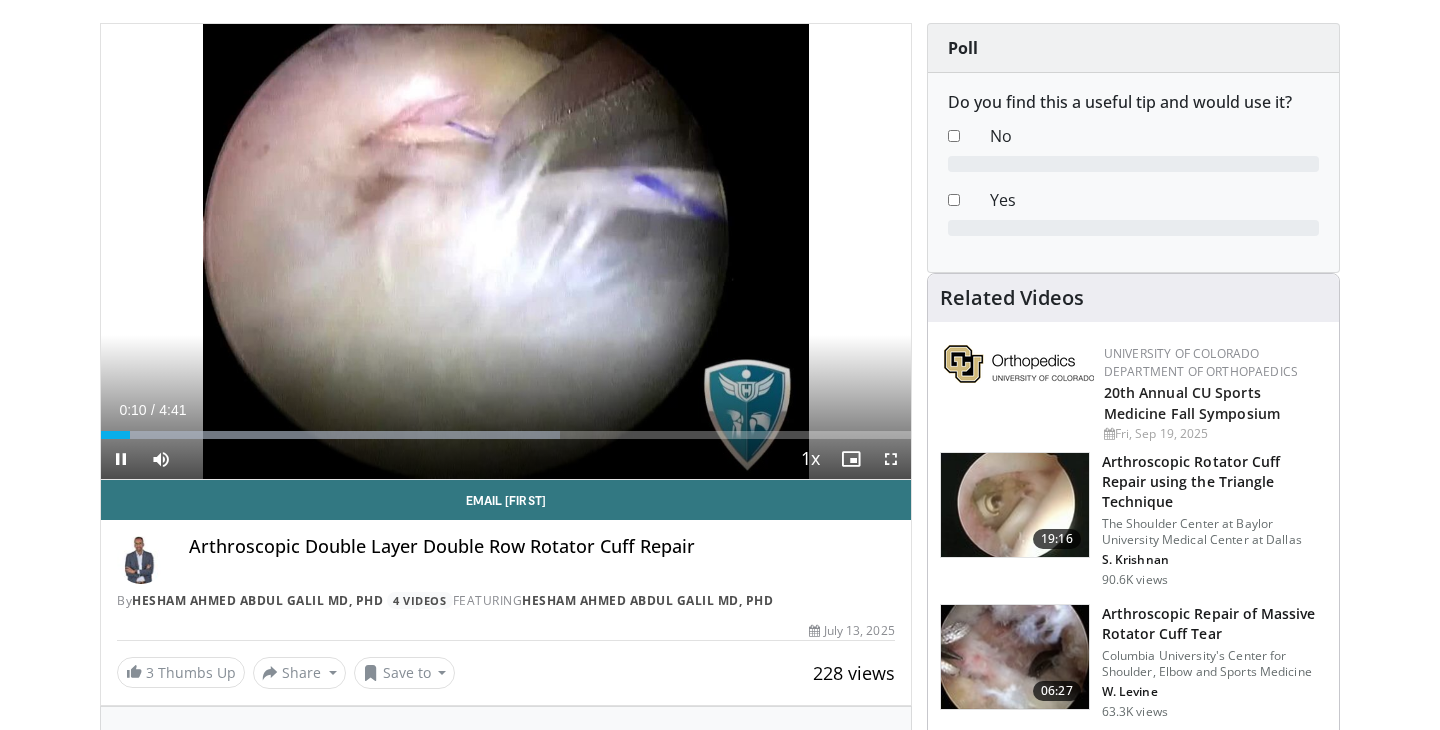 click at bounding box center [891, 459] 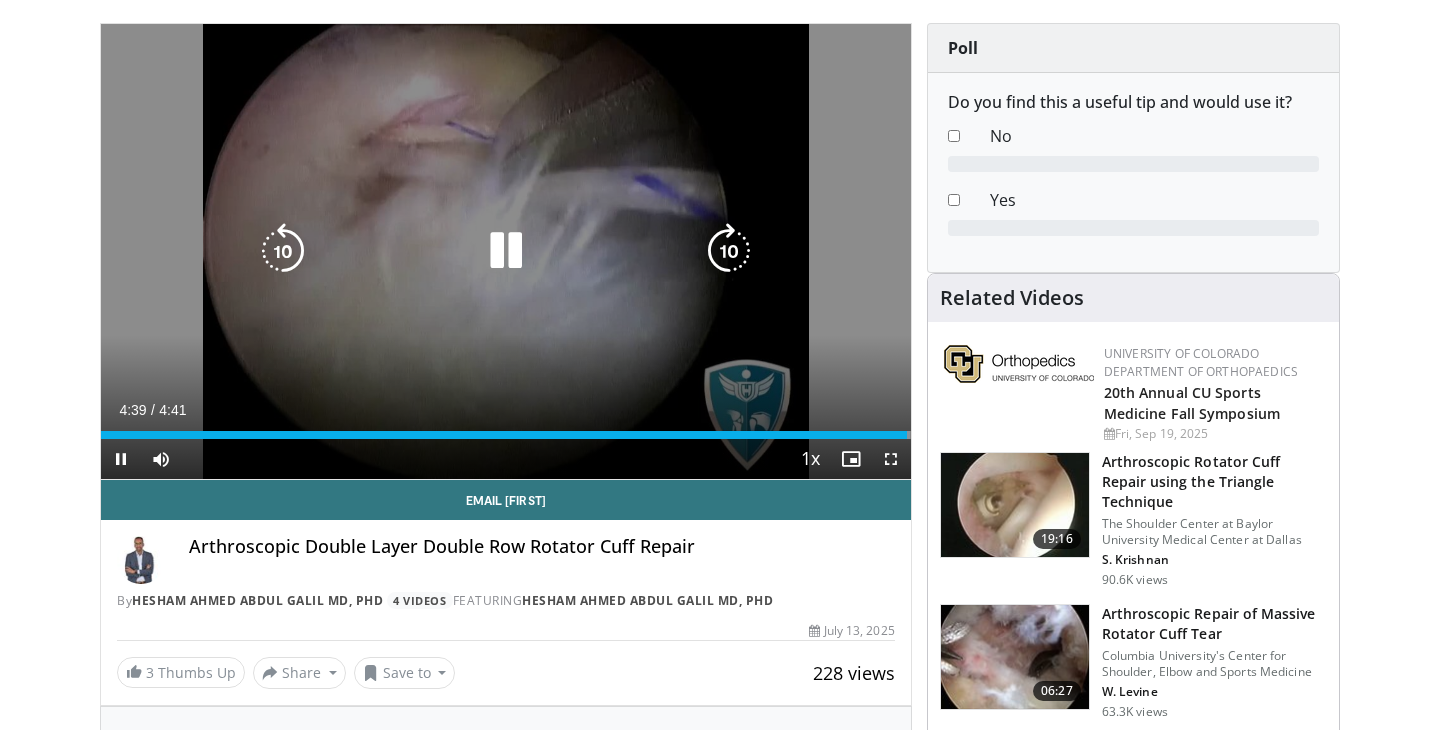 click at bounding box center (506, 251) 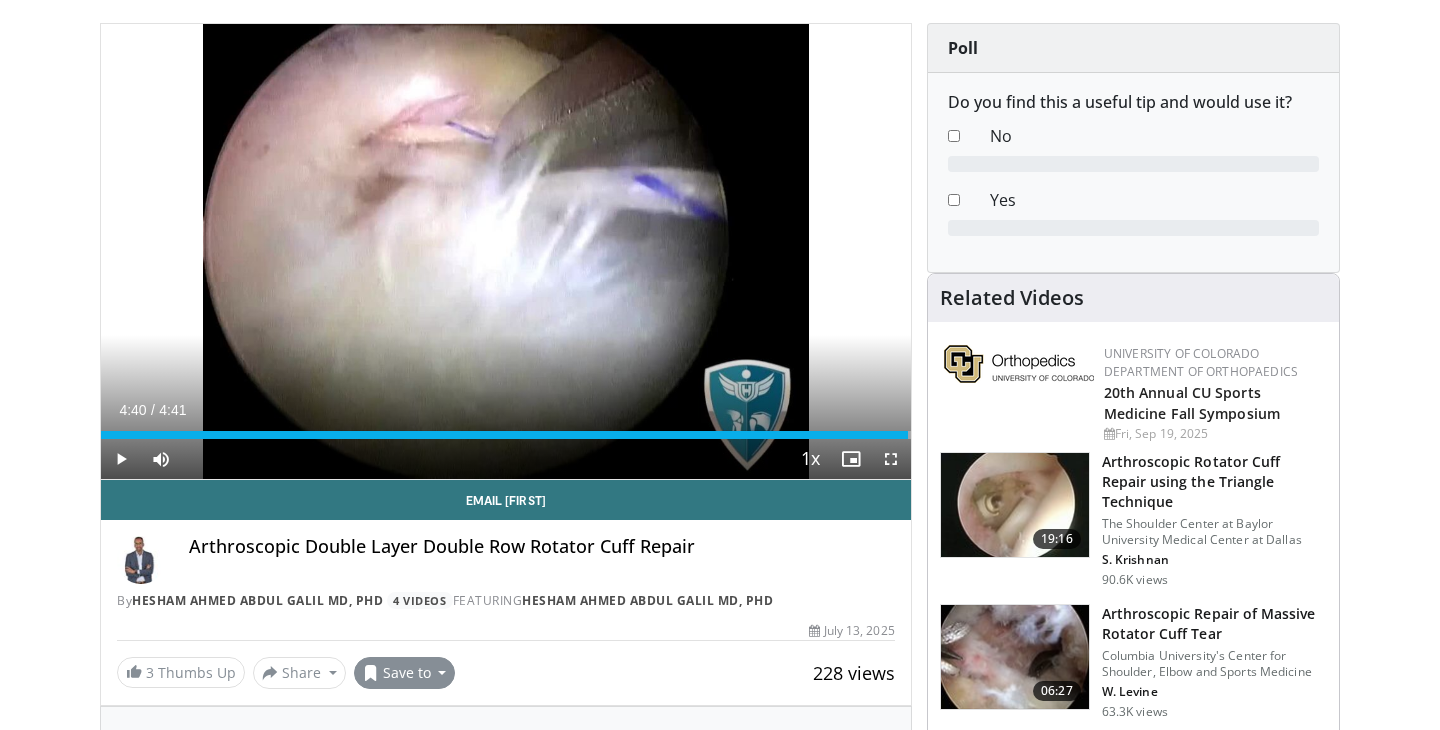 click on "Save to" at bounding box center [405, 673] 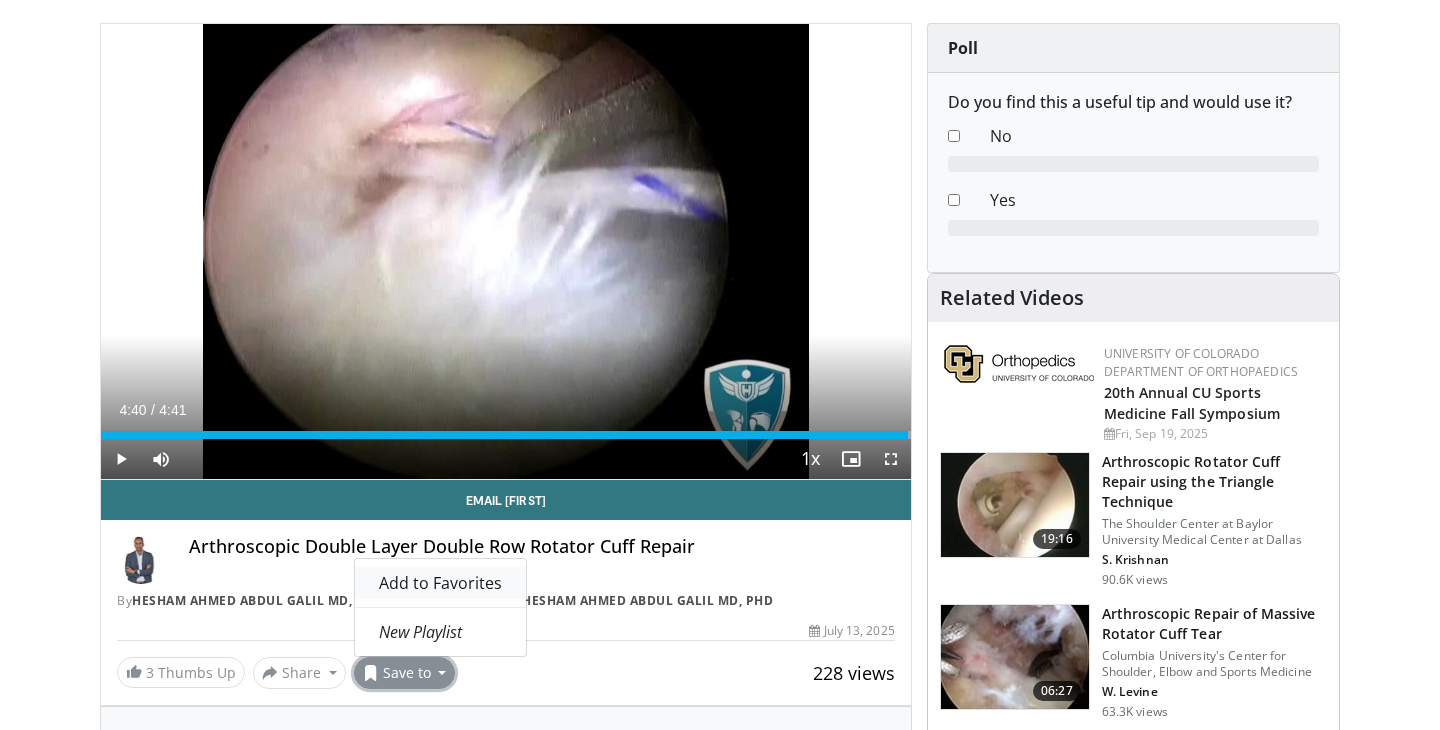 click on "Add to Favorites" at bounding box center [440, 583] 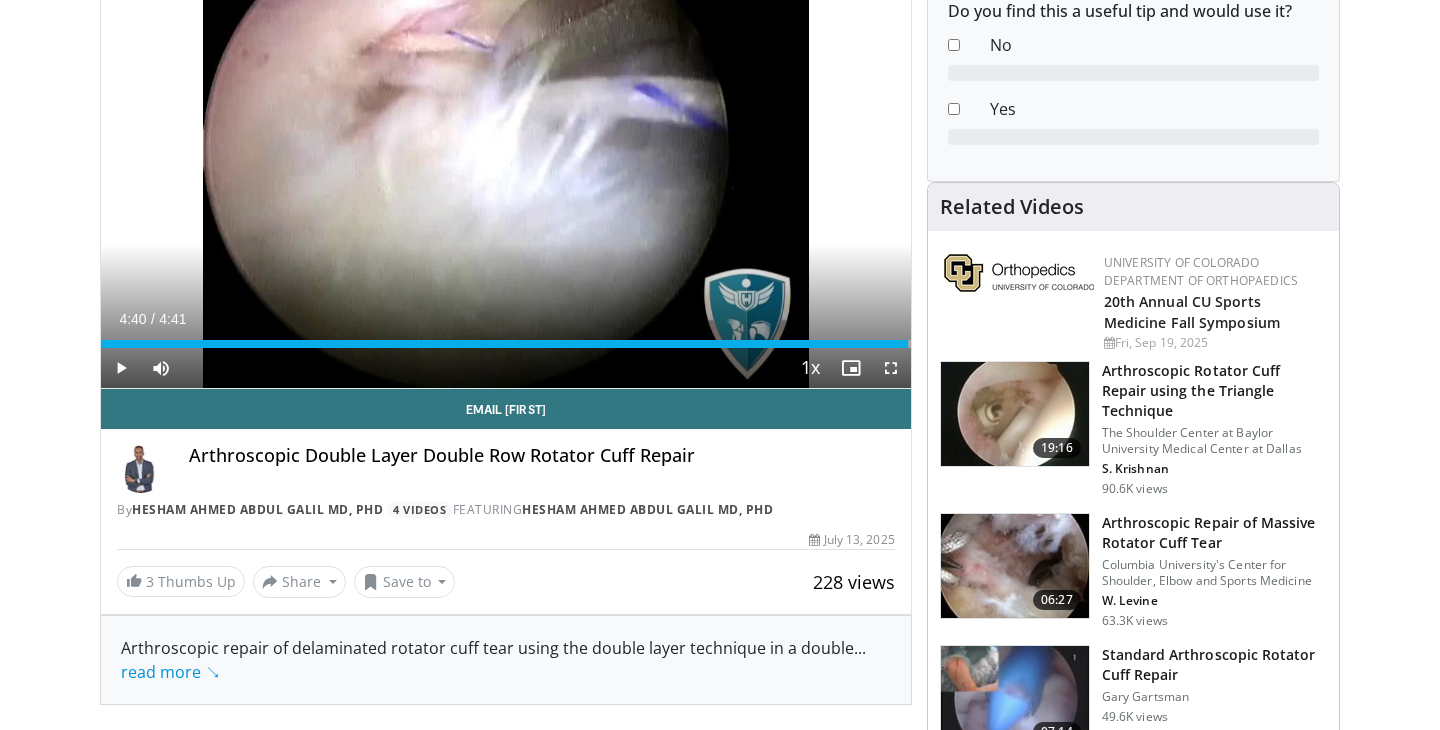 scroll, scrollTop: 293, scrollLeft: 0, axis: vertical 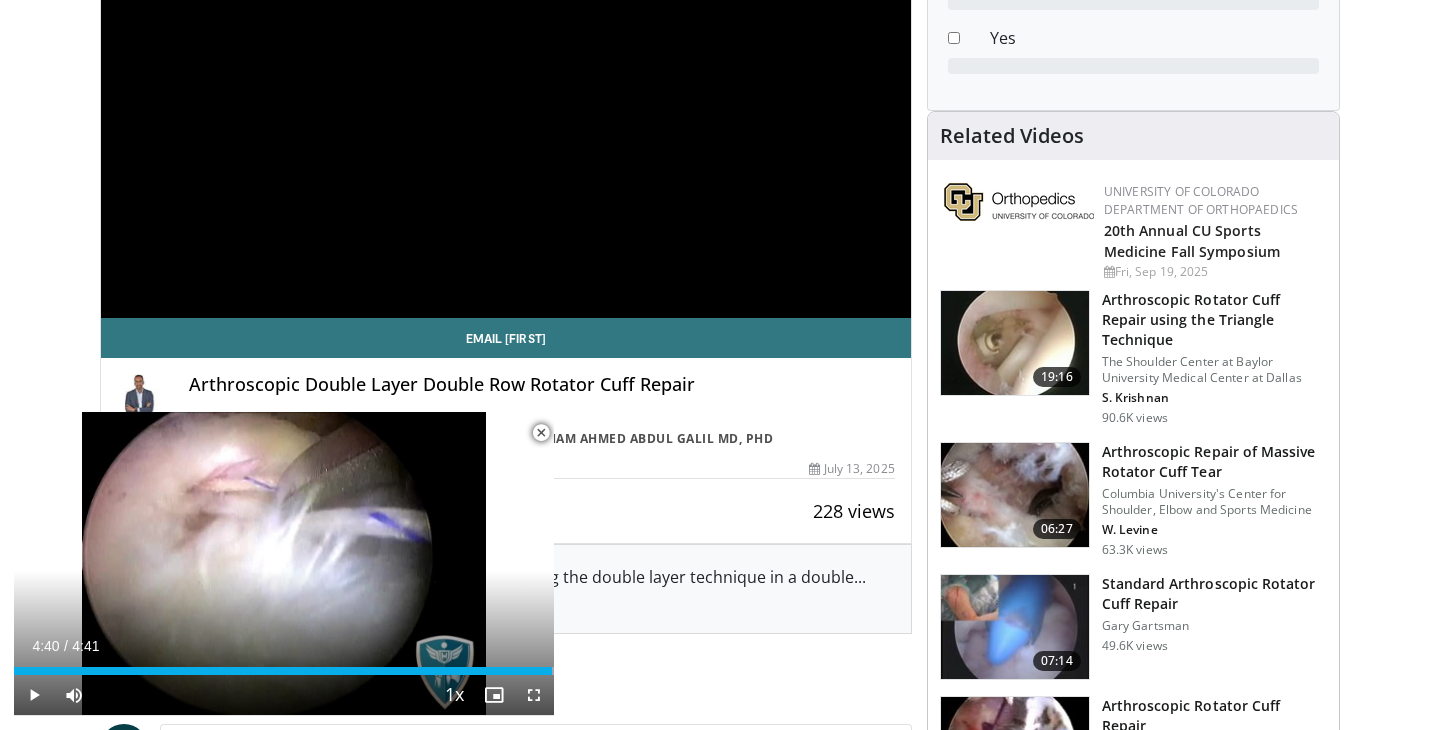 click at bounding box center (541, 433) 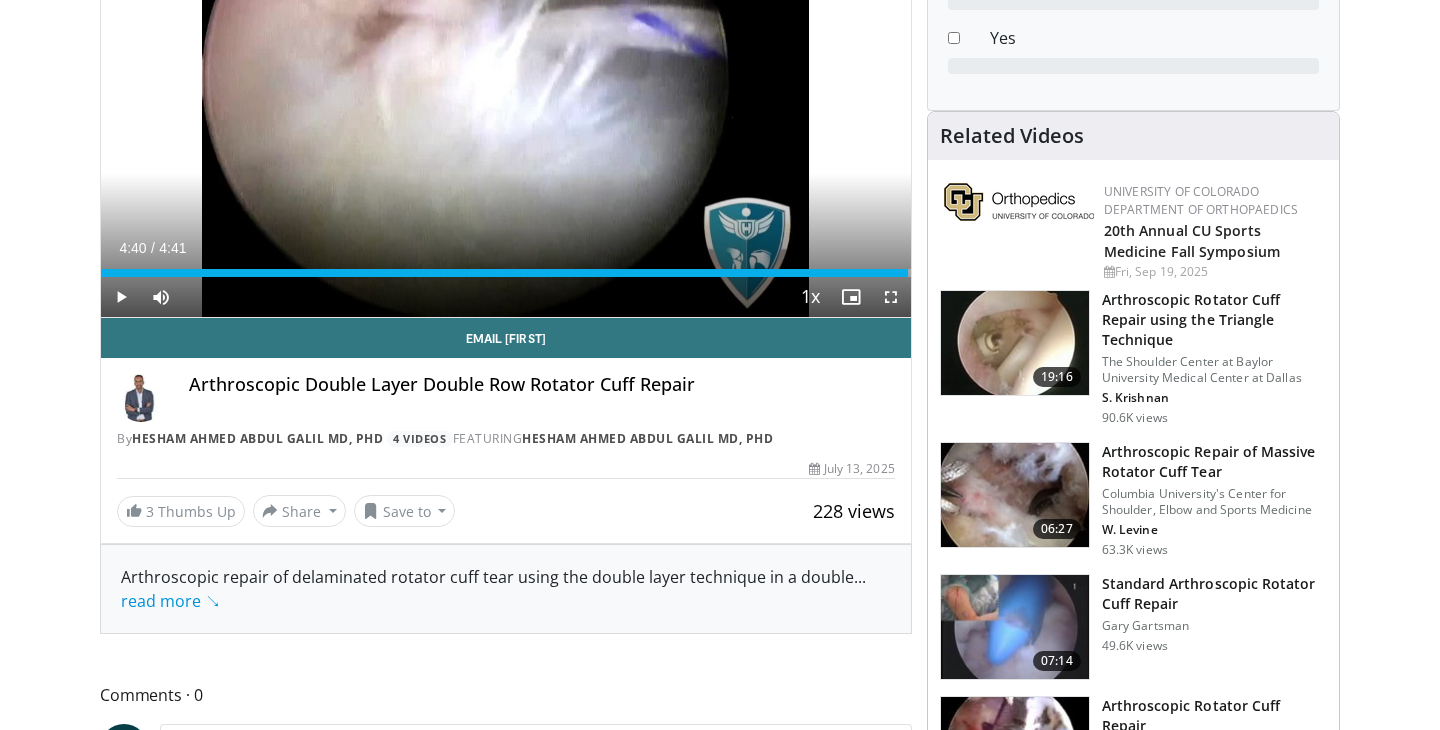 click at bounding box center (1015, 627) 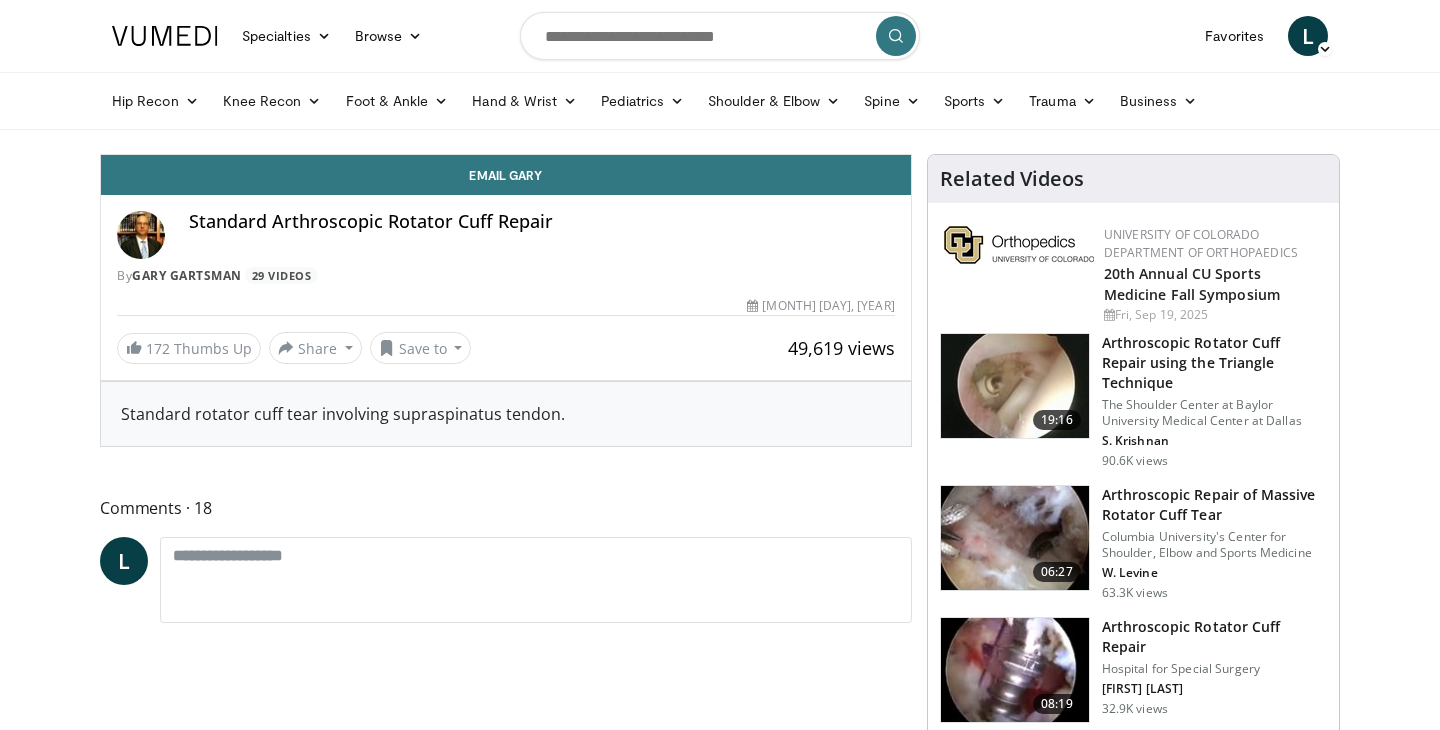 scroll, scrollTop: 0, scrollLeft: 0, axis: both 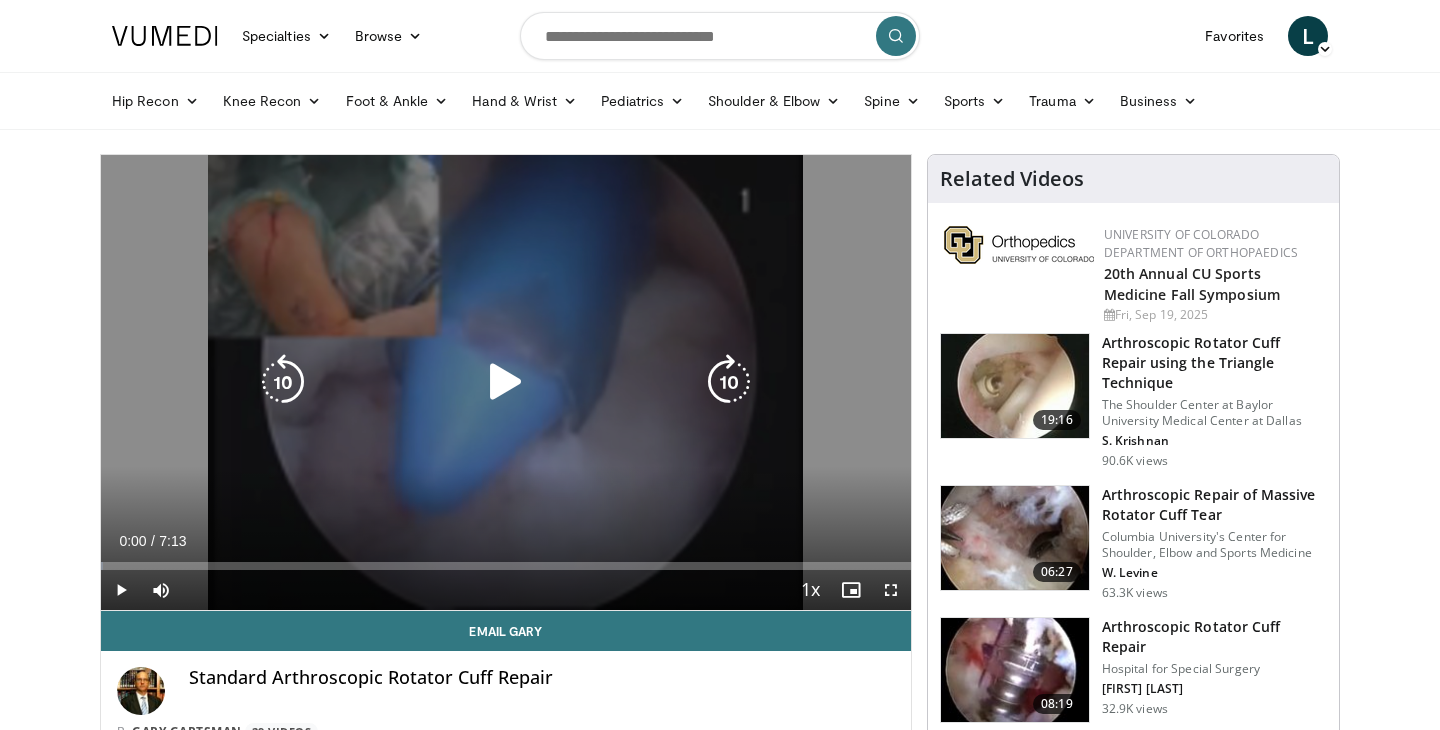 click at bounding box center (506, 382) 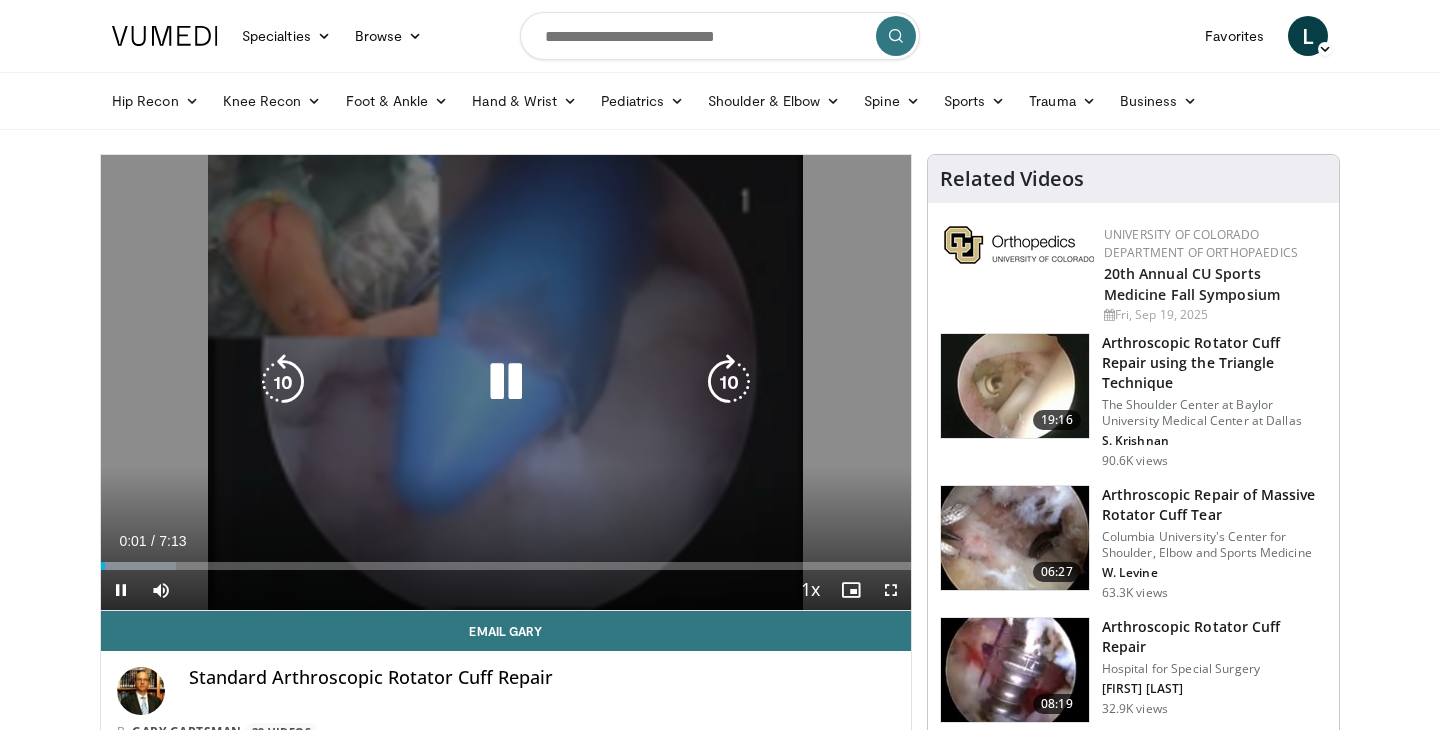 click at bounding box center (506, 382) 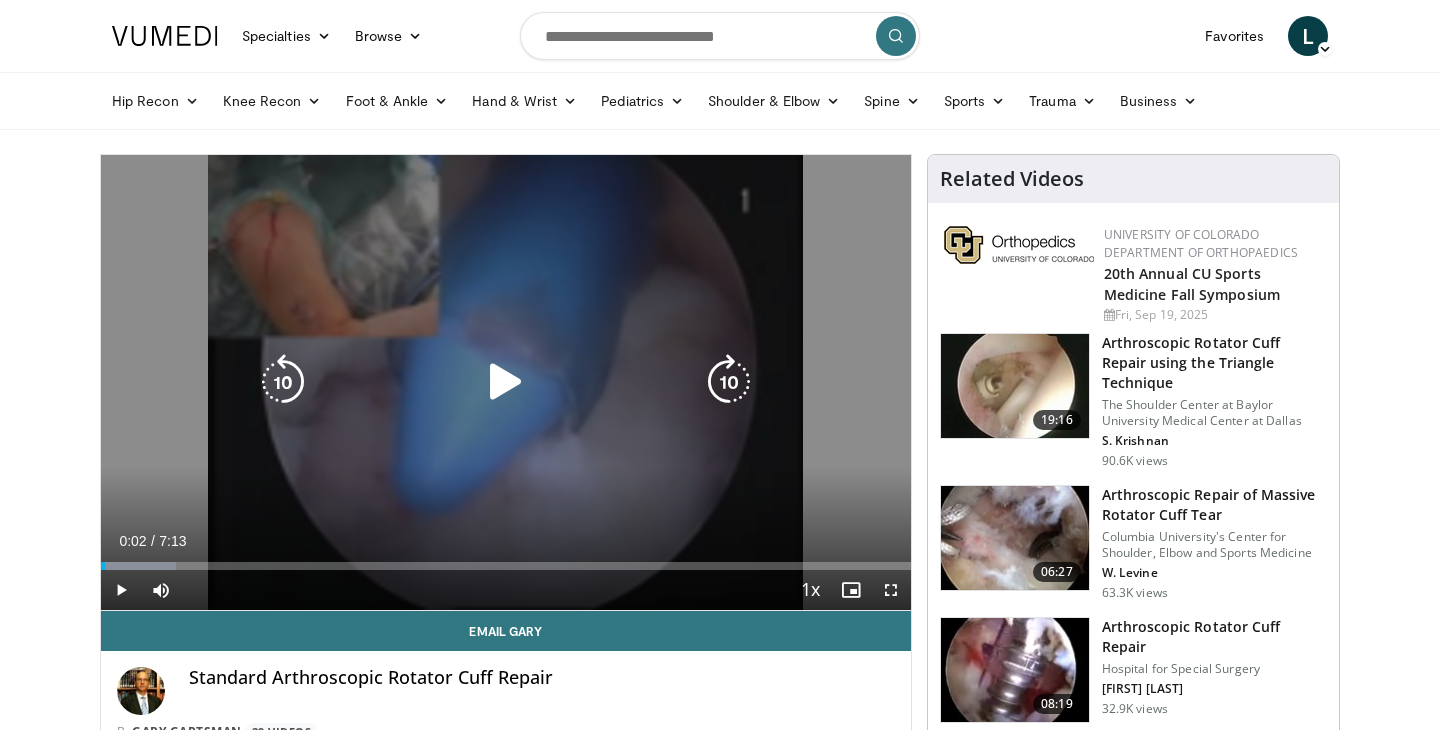 click at bounding box center (506, 382) 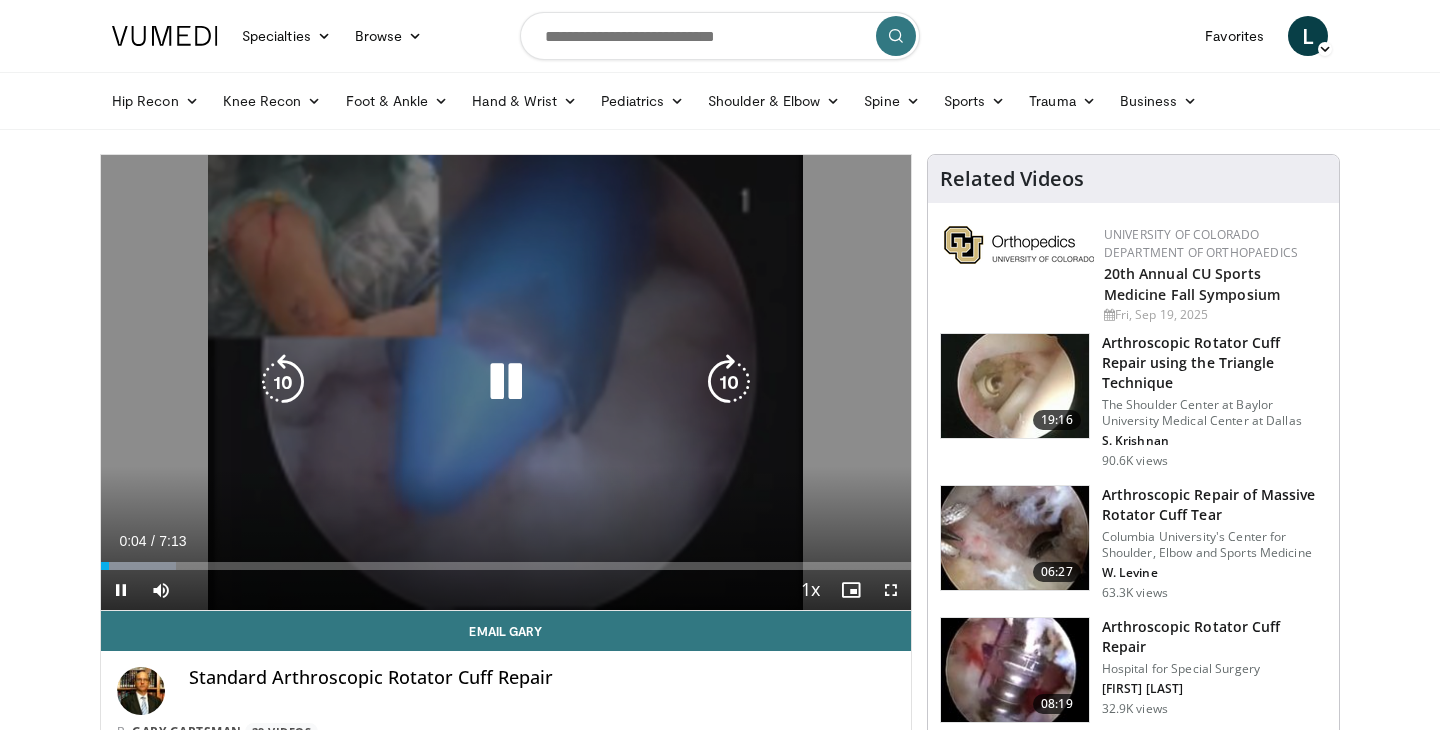 click at bounding box center [506, 382] 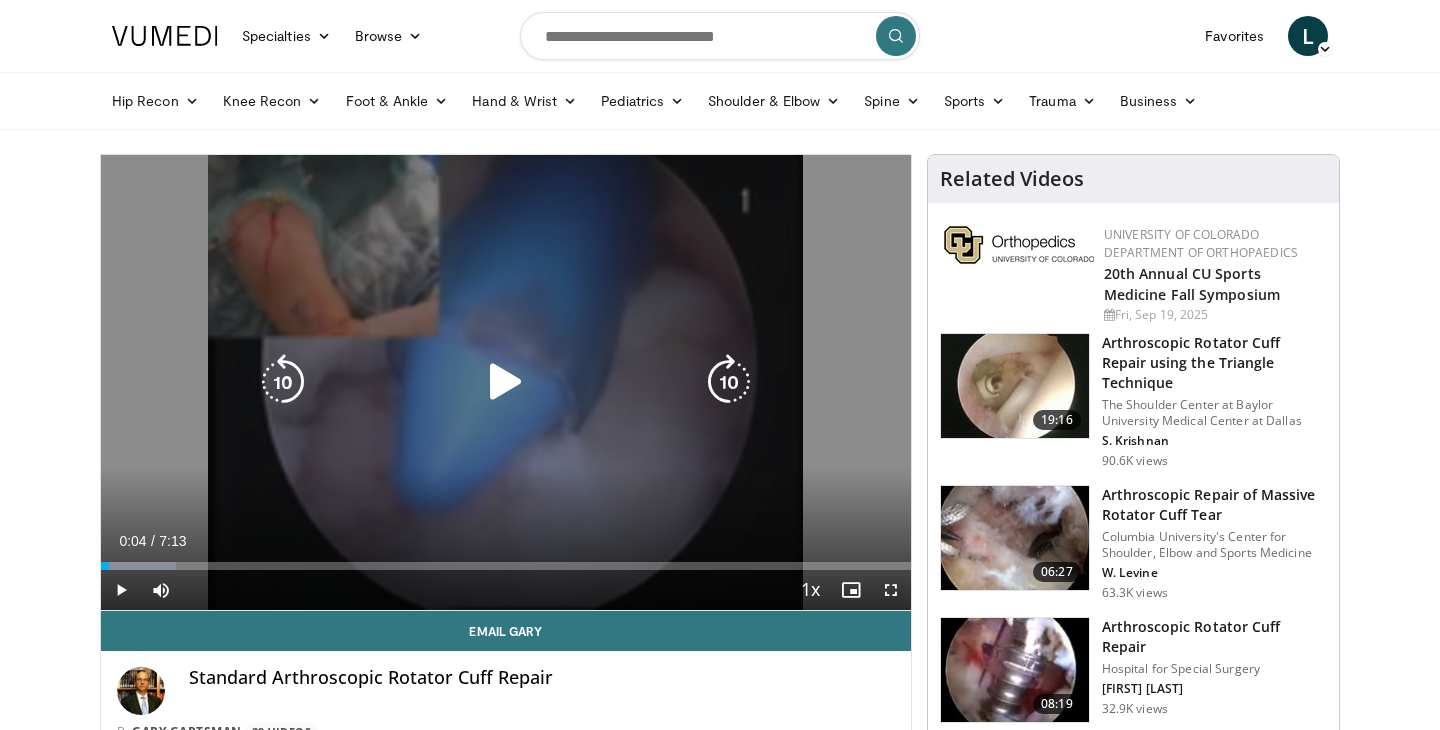 click at bounding box center (506, 382) 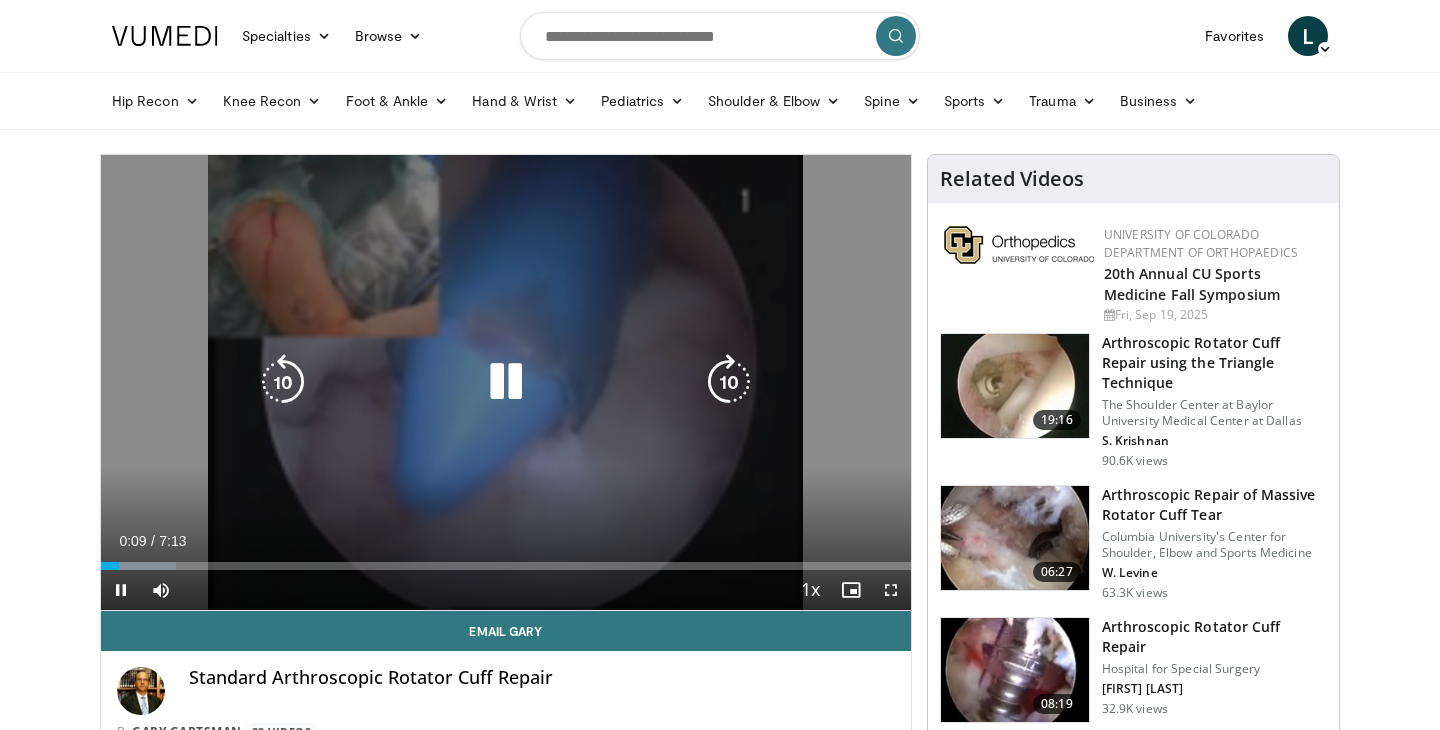 click at bounding box center [506, 382] 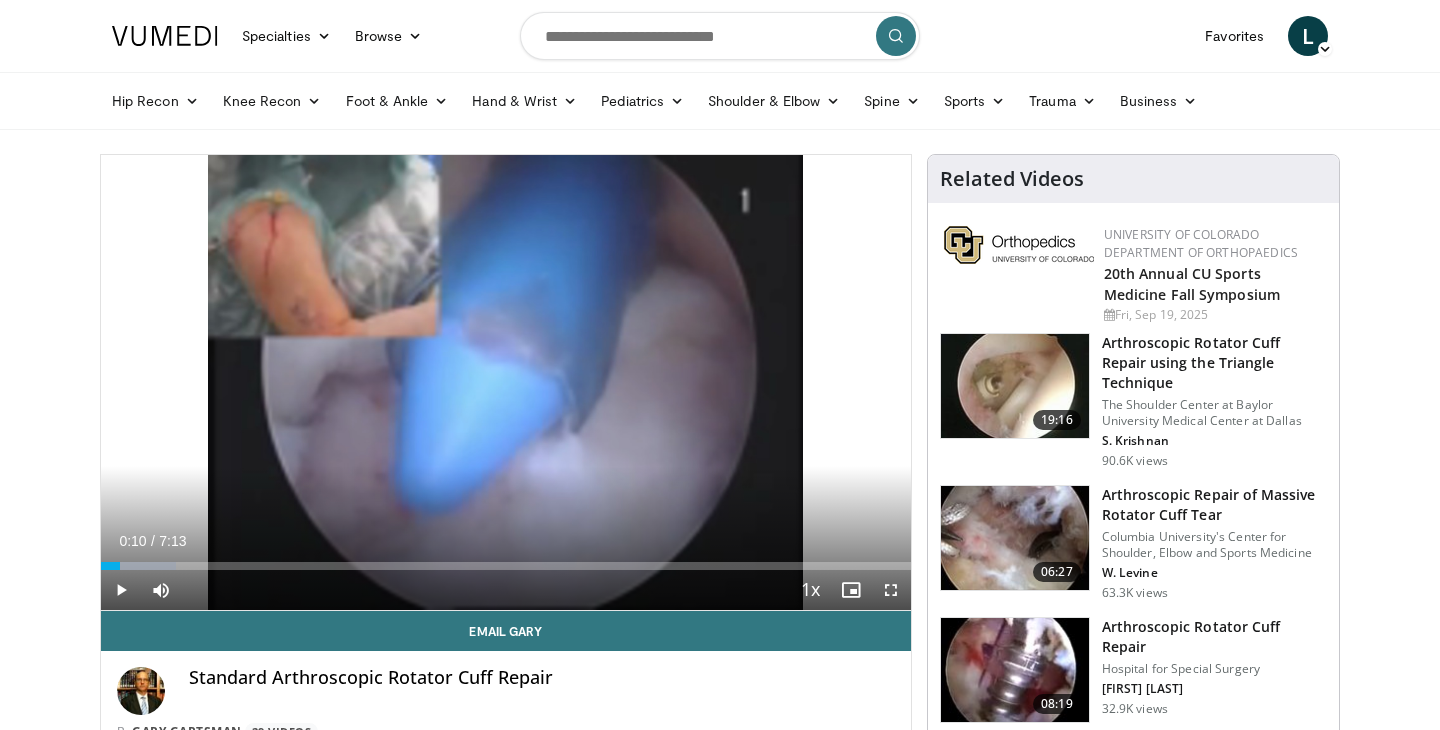 click on "10 seconds
Tap to unmute" at bounding box center (506, 382) 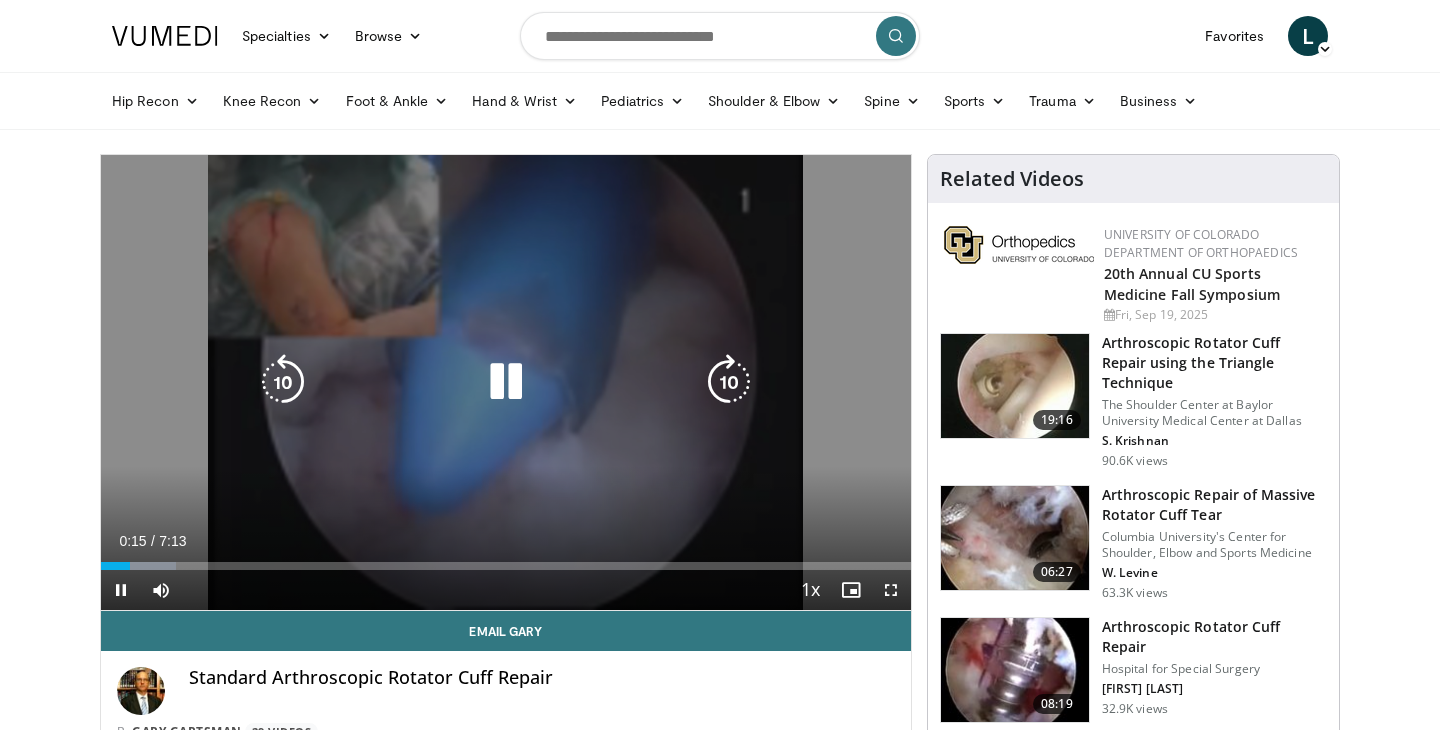 click at bounding box center [506, 382] 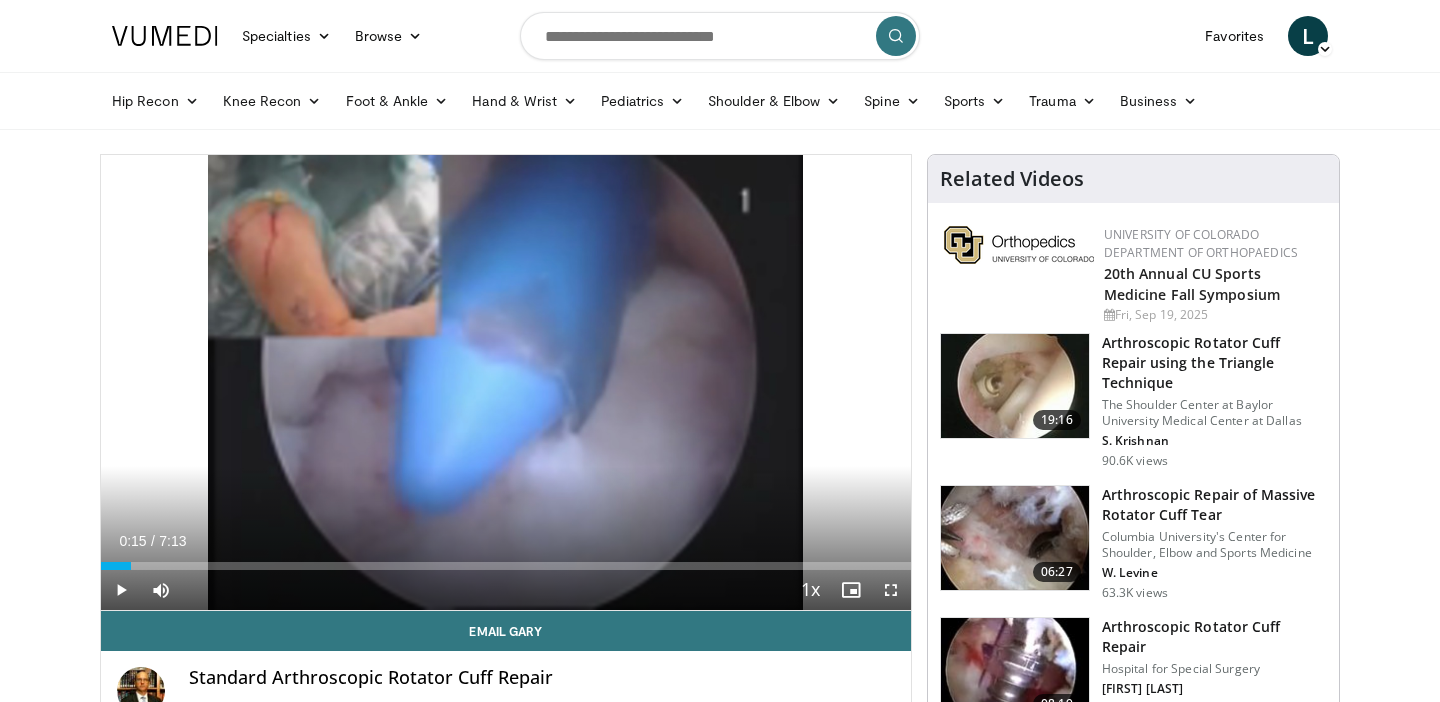 click on "10 seconds
Tap to unmute" at bounding box center (506, 382) 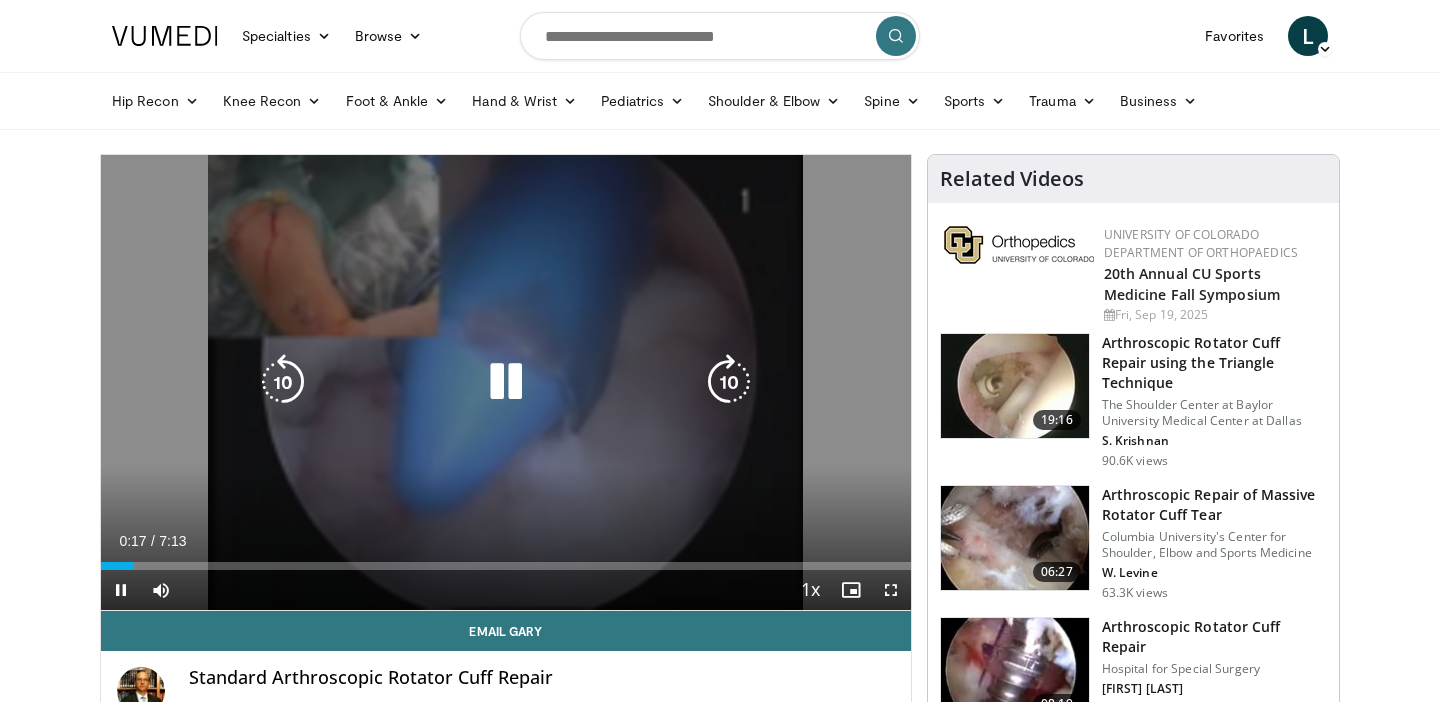 click on "10 seconds
Tap to unmute" at bounding box center [506, 382] 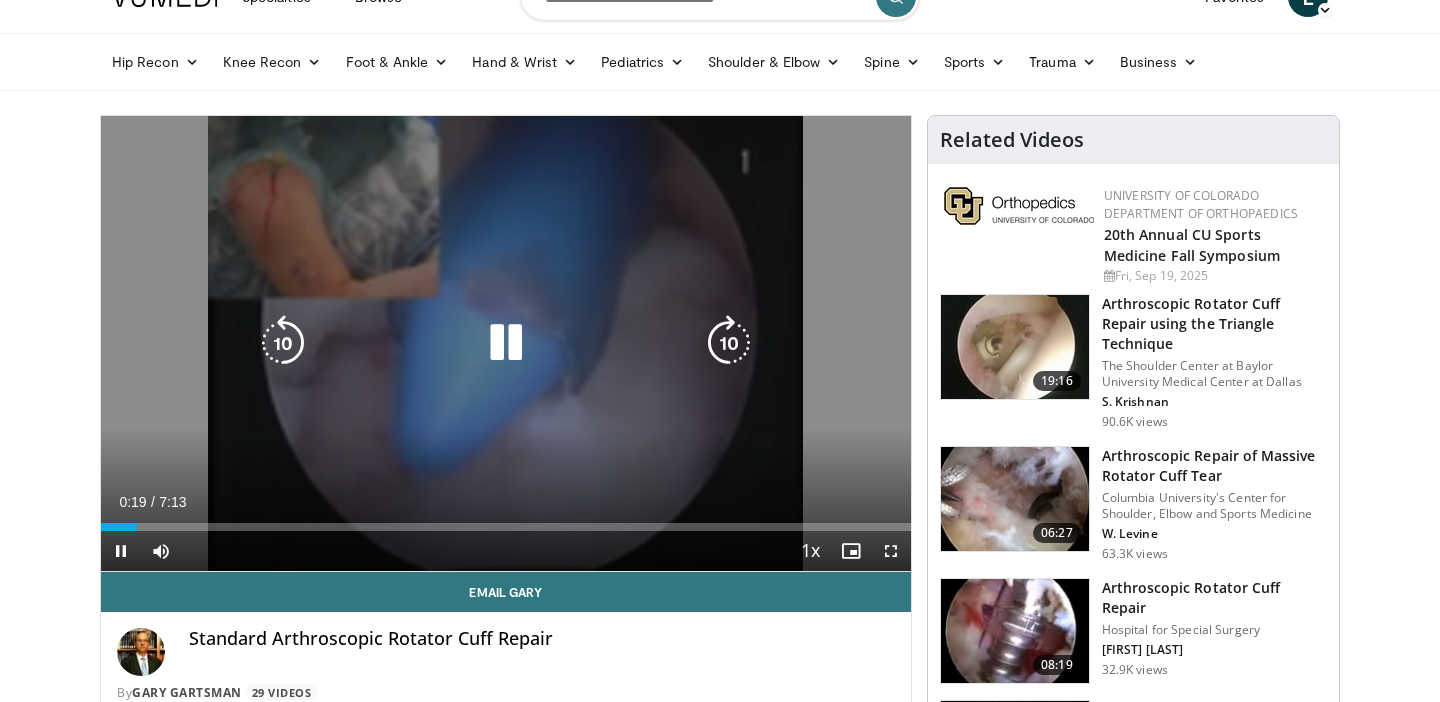 scroll, scrollTop: 40, scrollLeft: 0, axis: vertical 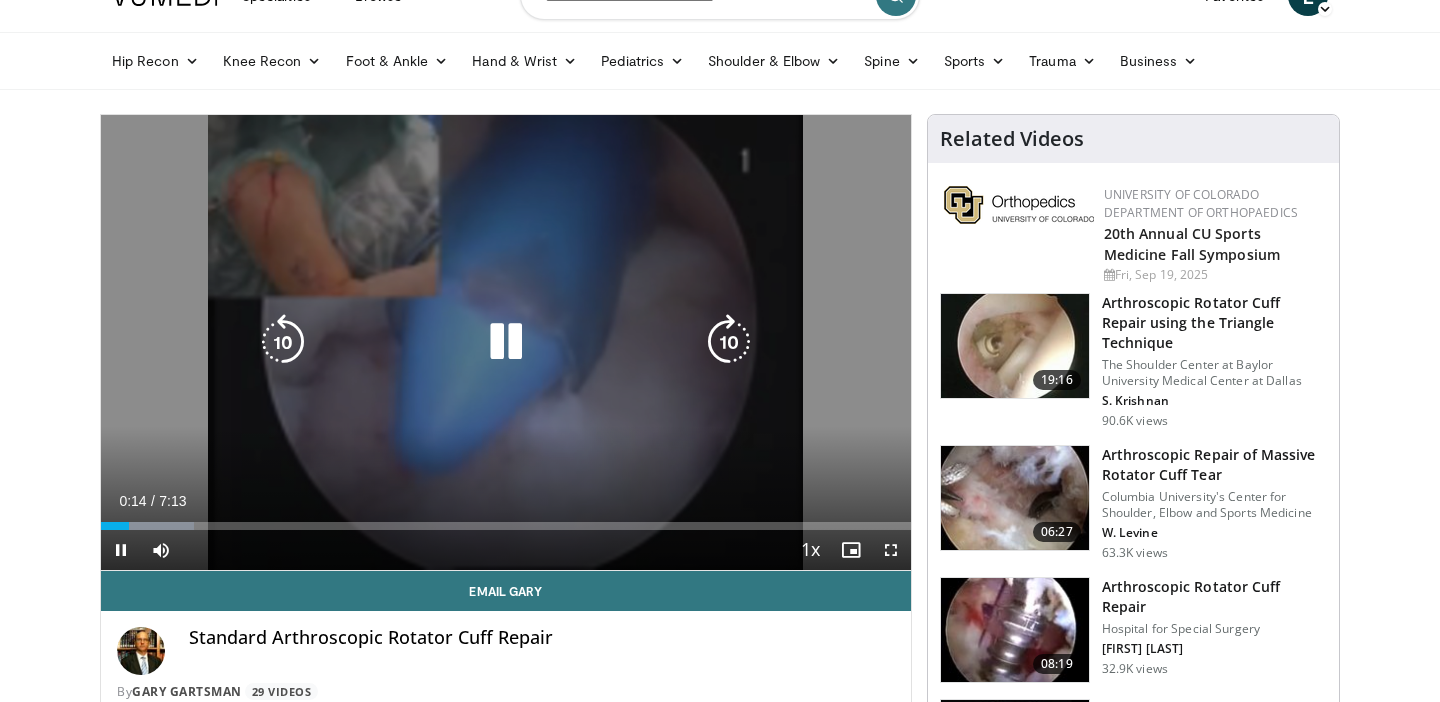 click at bounding box center [506, 342] 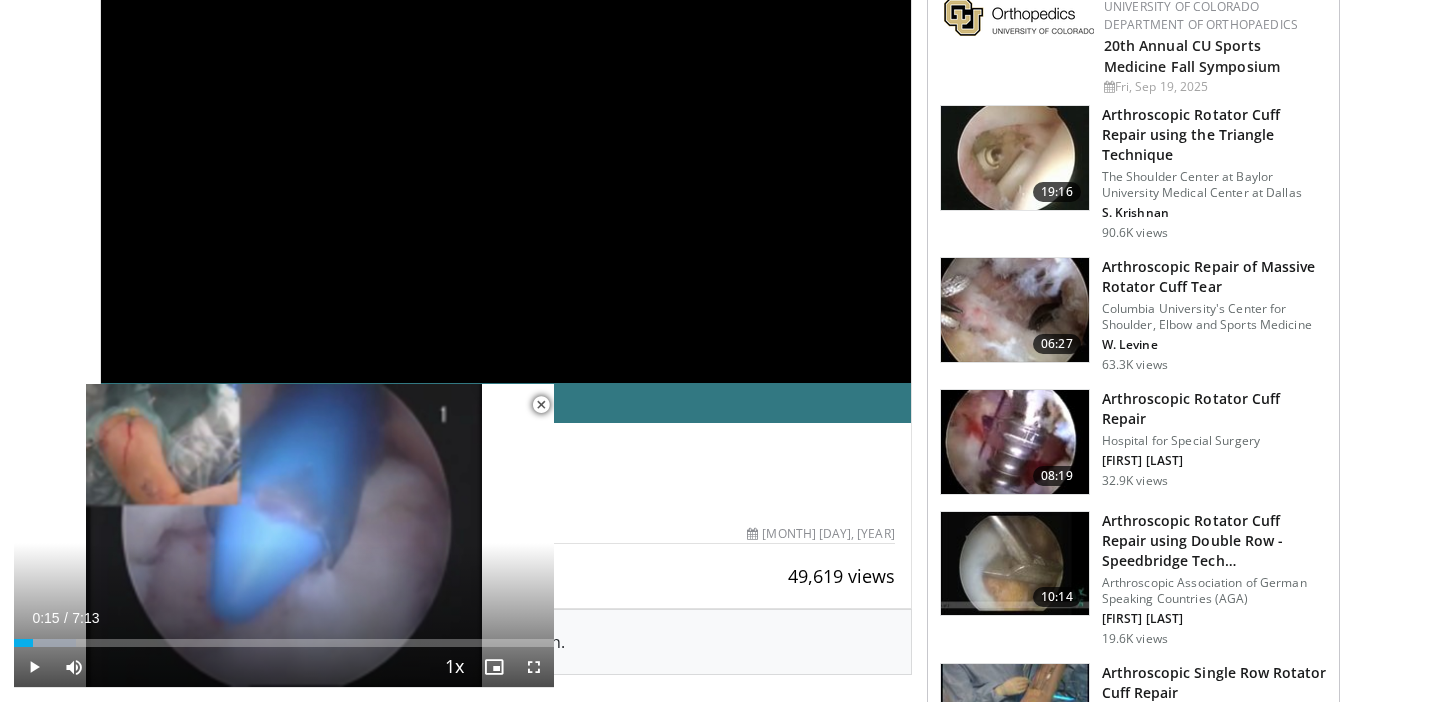 scroll, scrollTop: 397, scrollLeft: 0, axis: vertical 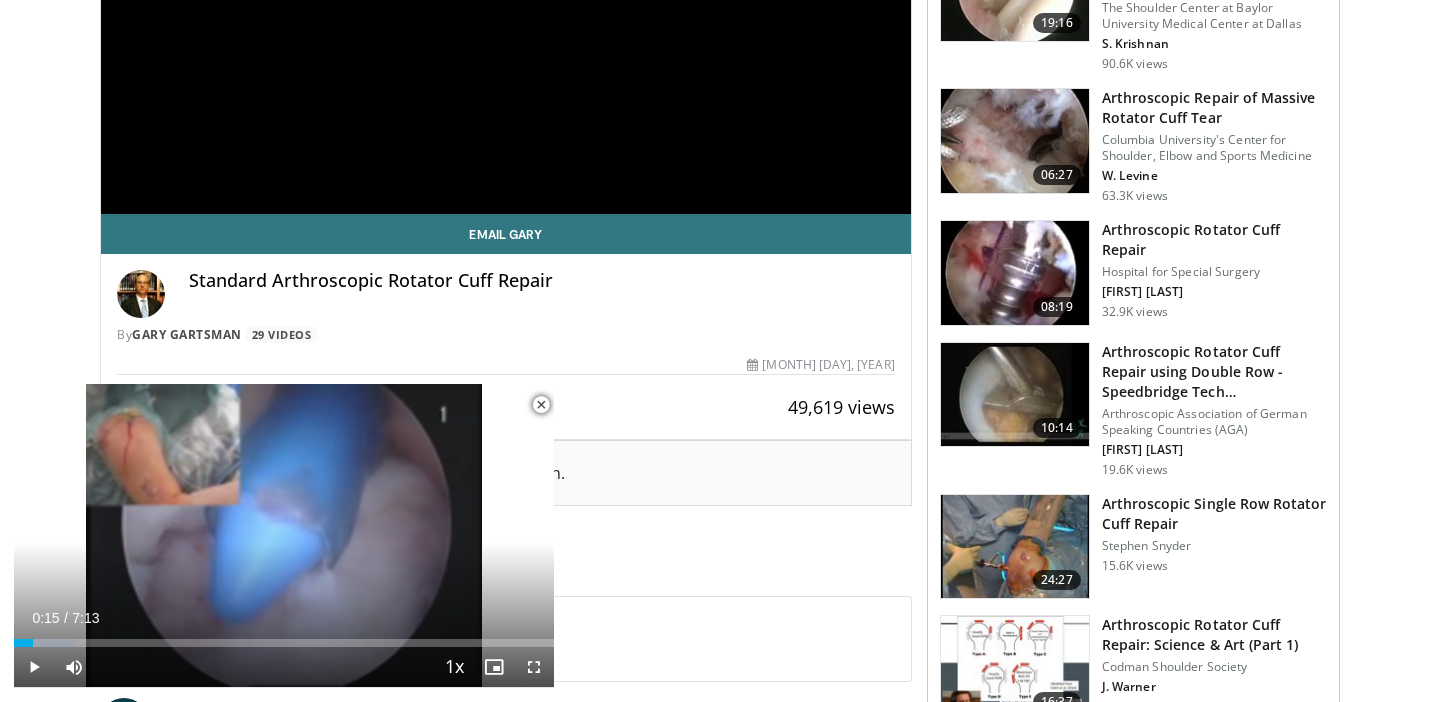 click at bounding box center (541, 405) 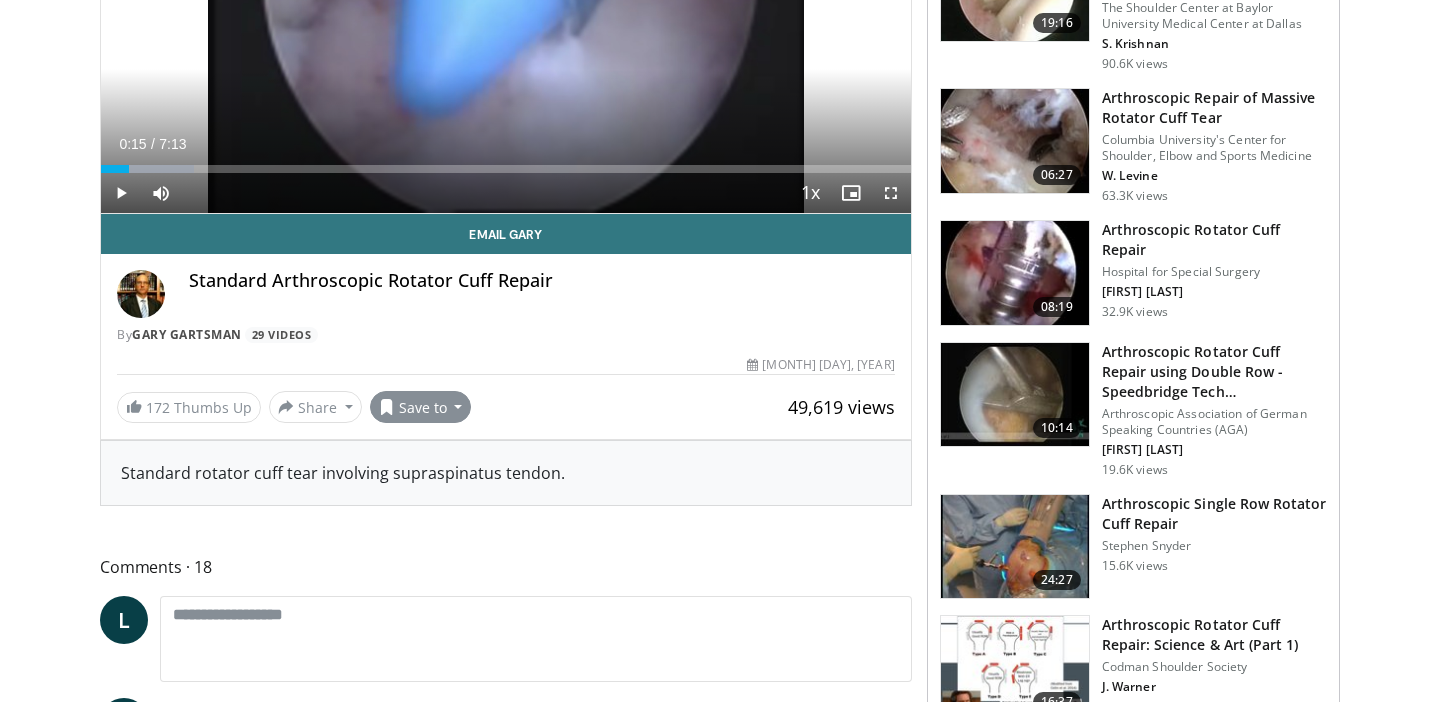 click on "Save to" at bounding box center (421, 407) 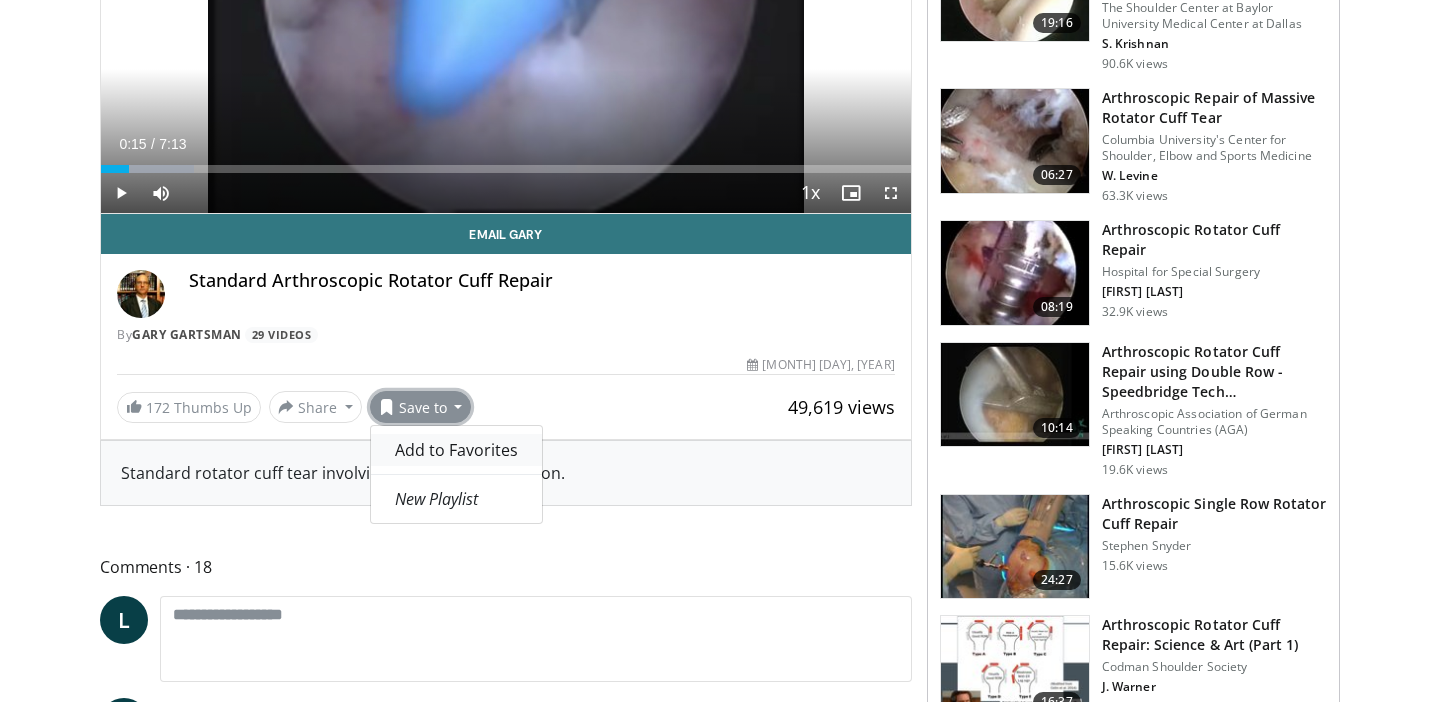 click on "Add to Favorites" at bounding box center [456, 450] 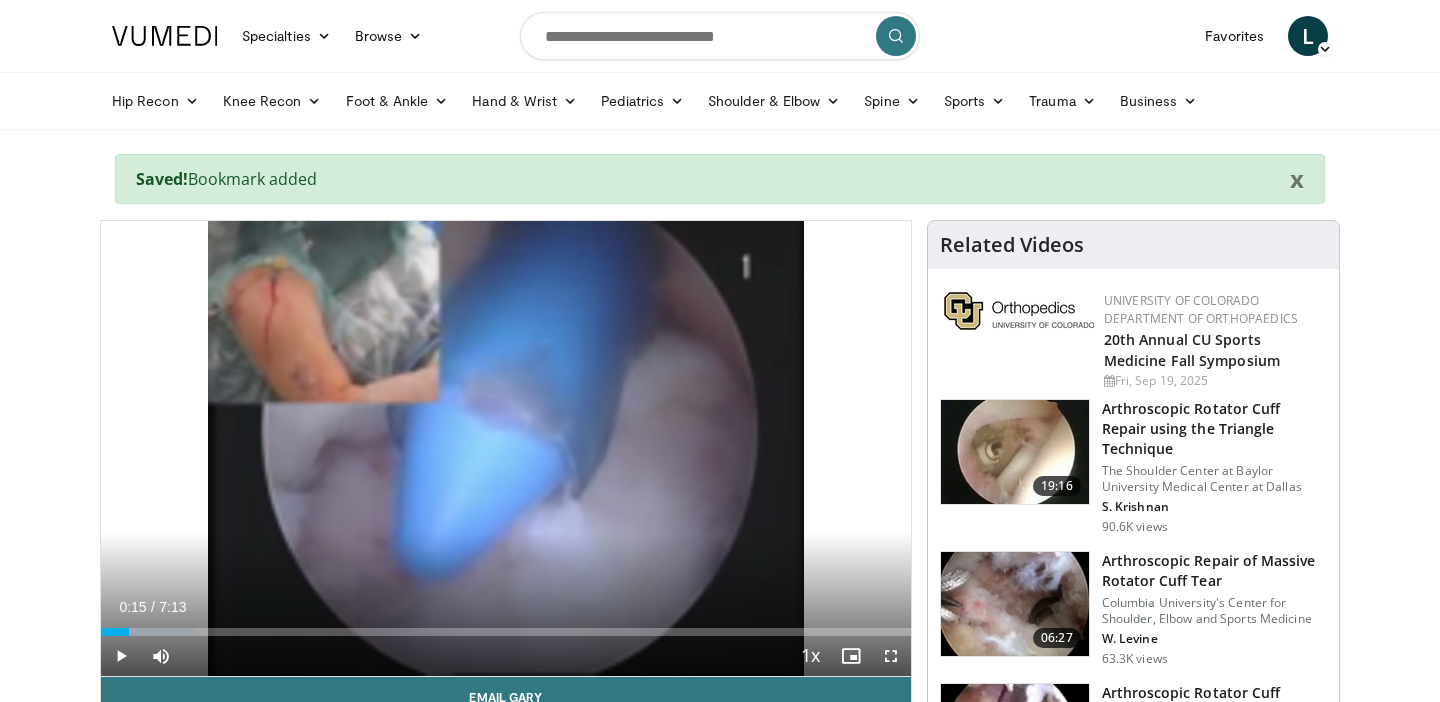 scroll, scrollTop: 0, scrollLeft: 0, axis: both 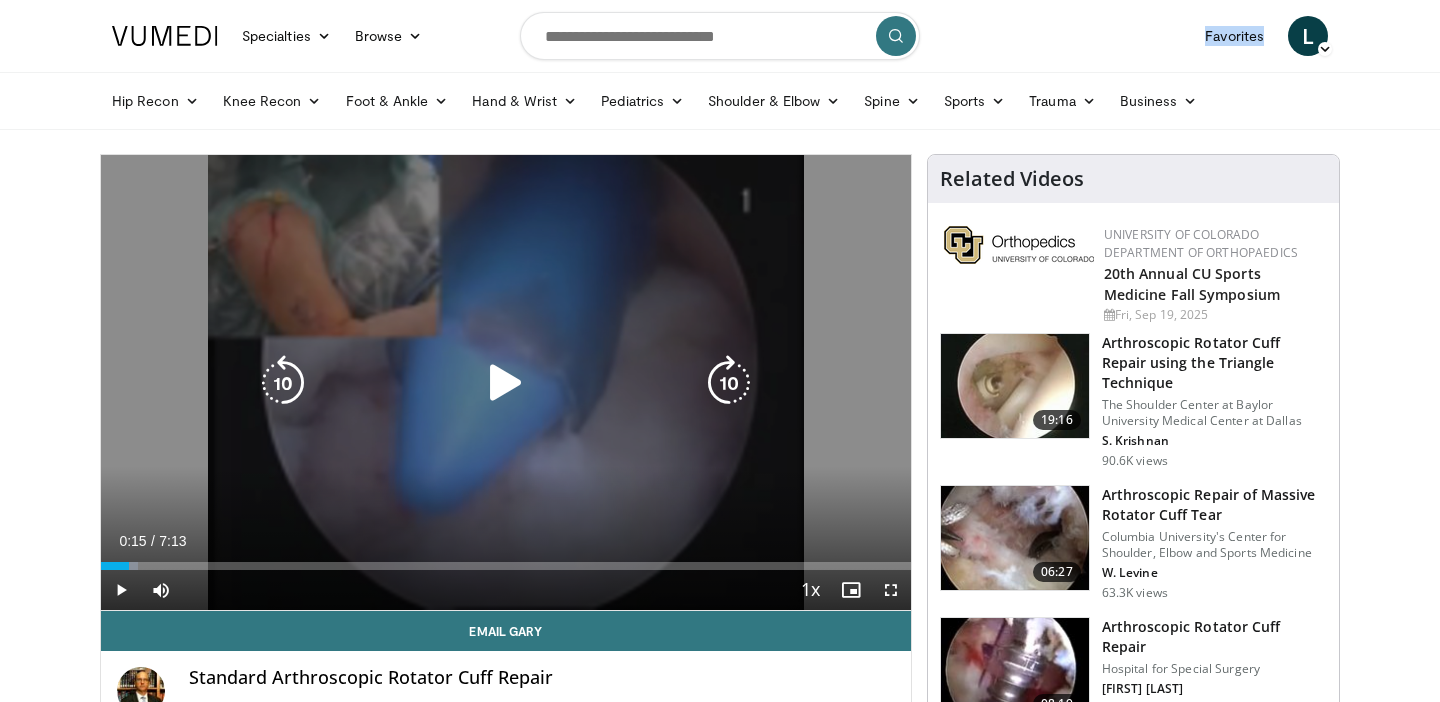 click at bounding box center [506, 383] 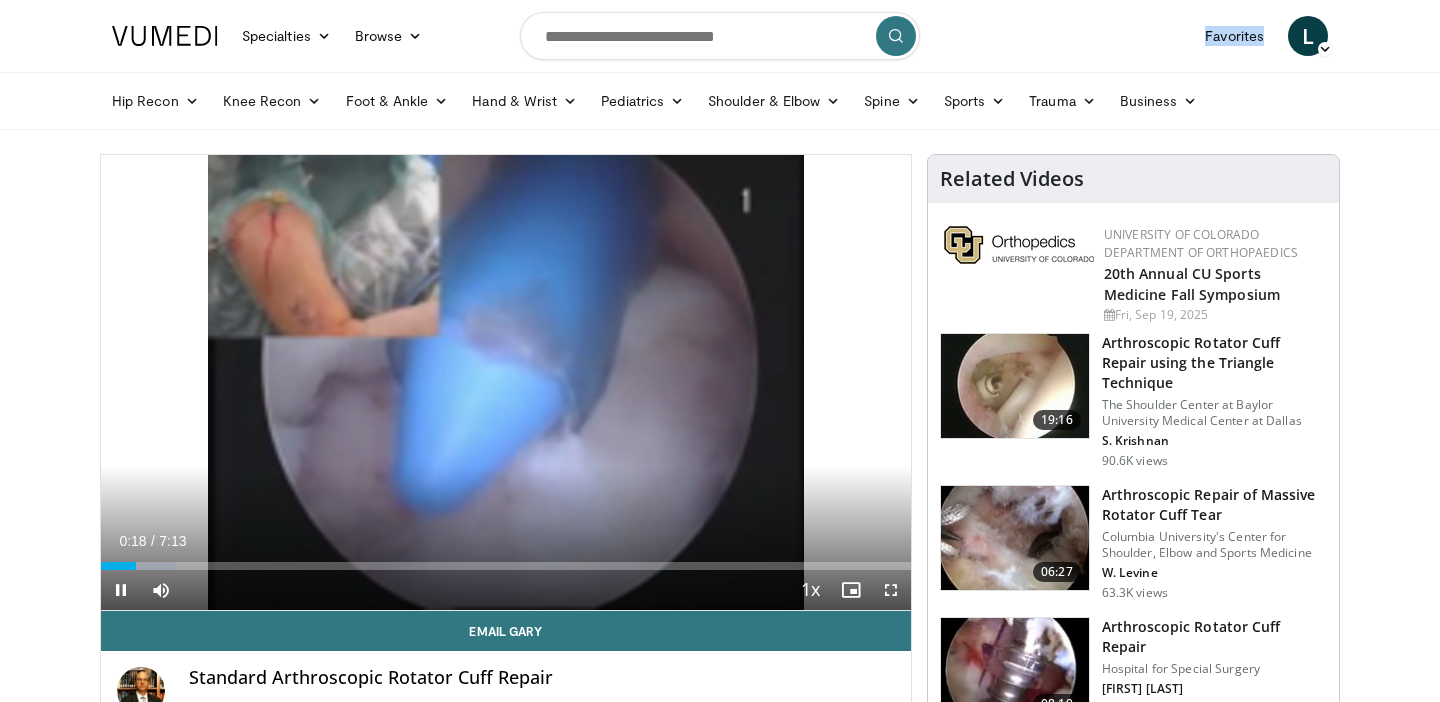 click at bounding box center [891, 590] 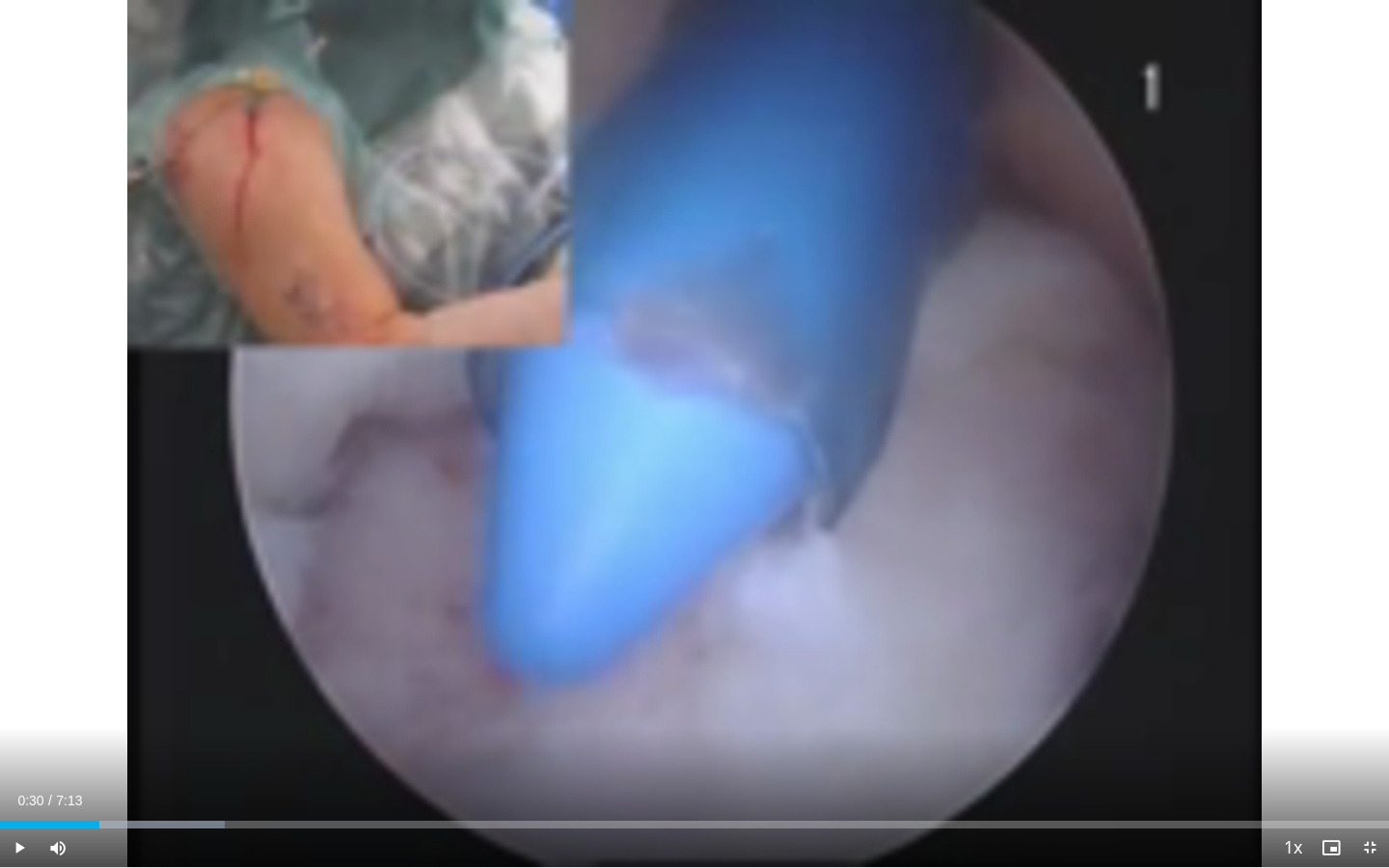 click on "40 seconds
Tap to unmute" at bounding box center (694, 433) 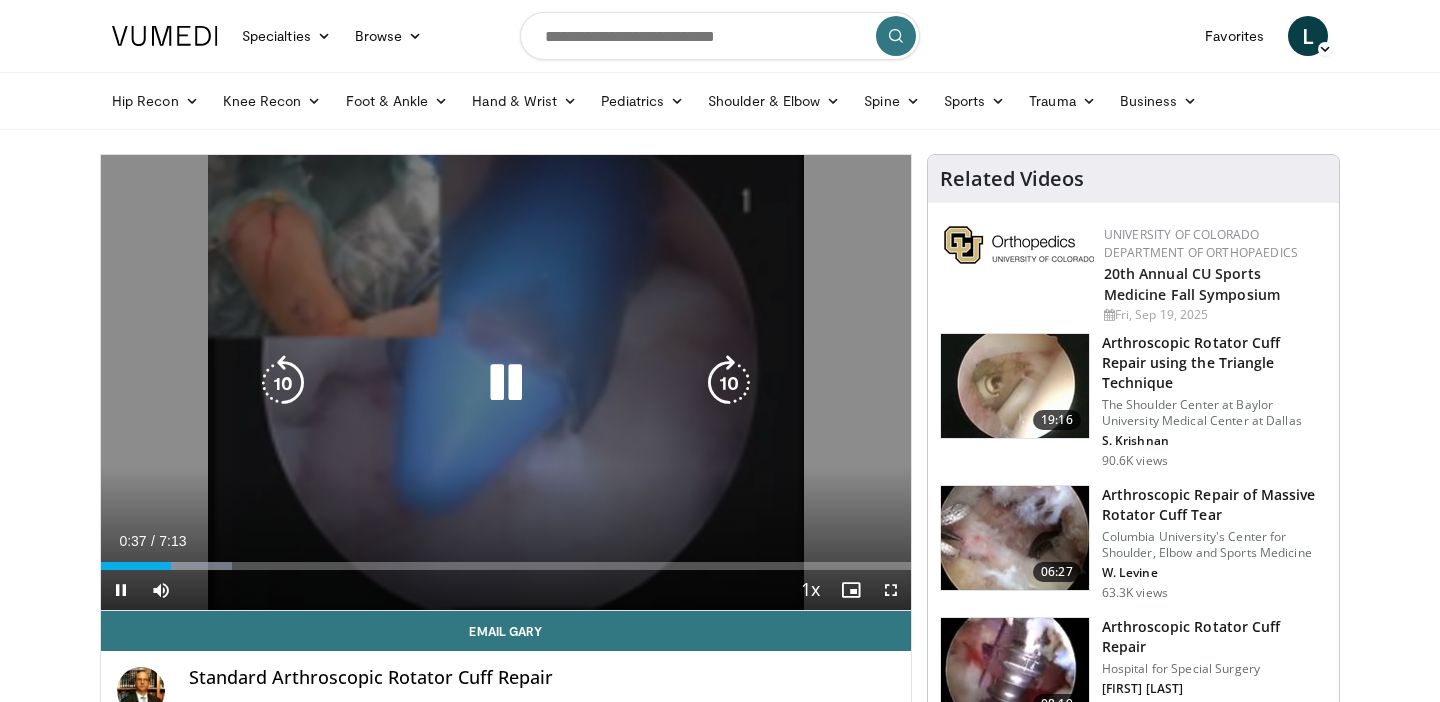 click on "40 seconds
Tap to unmute" at bounding box center (506, 382) 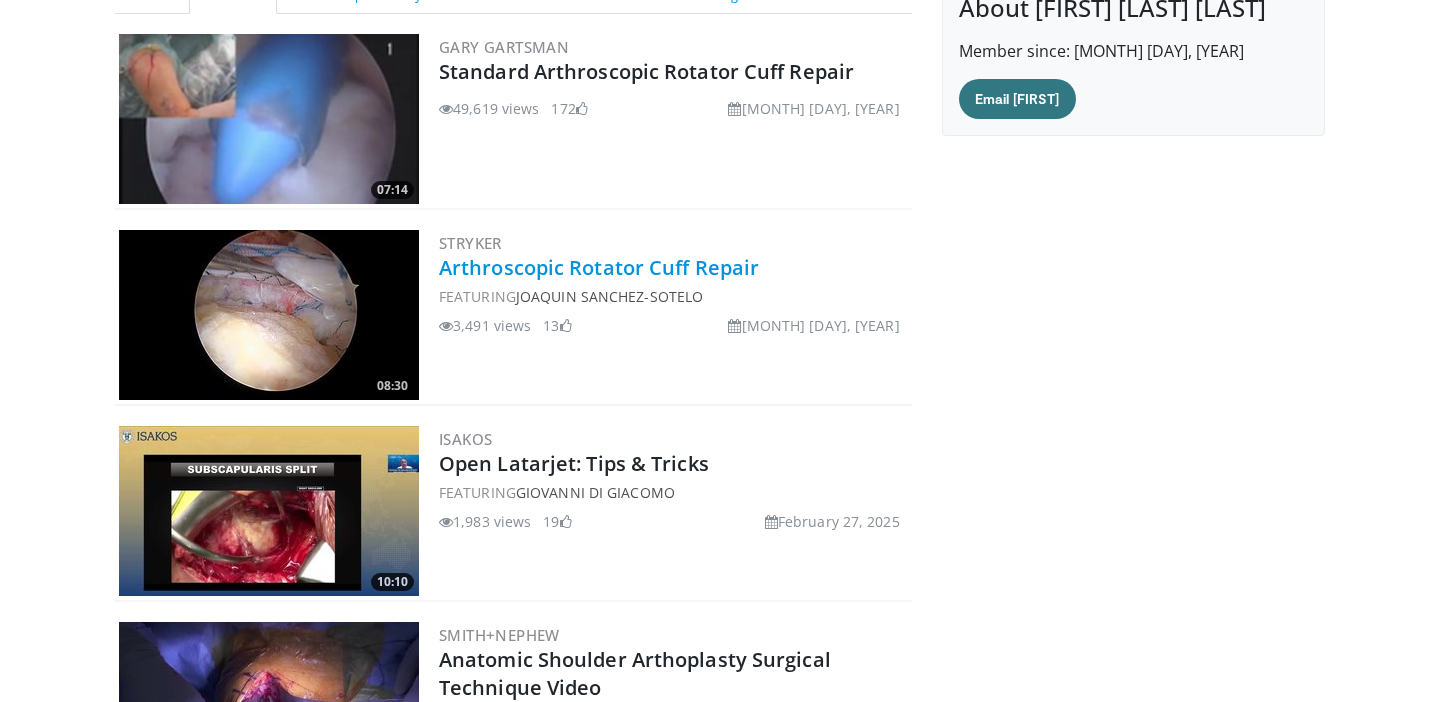 scroll, scrollTop: 273, scrollLeft: 0, axis: vertical 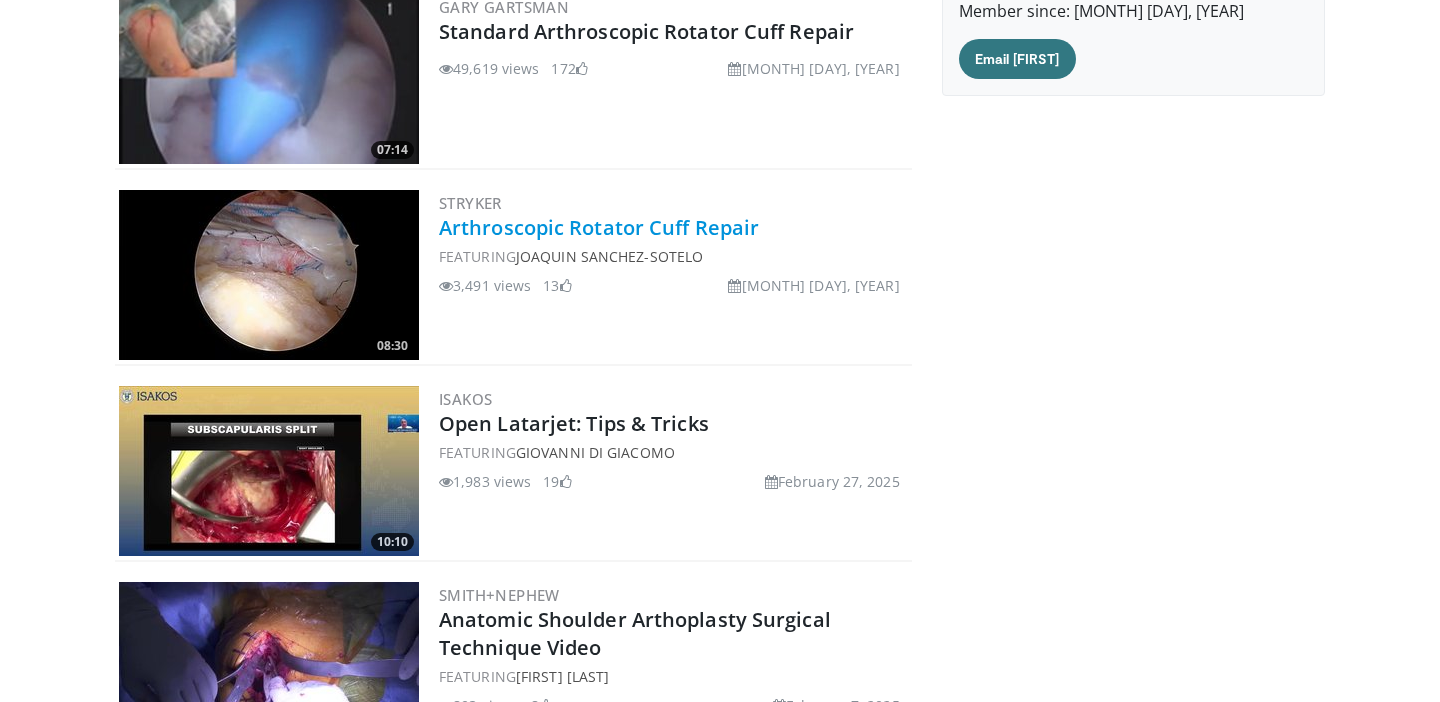 click on "Arthroscopic Rotator Cuff Repair" at bounding box center [599, 227] 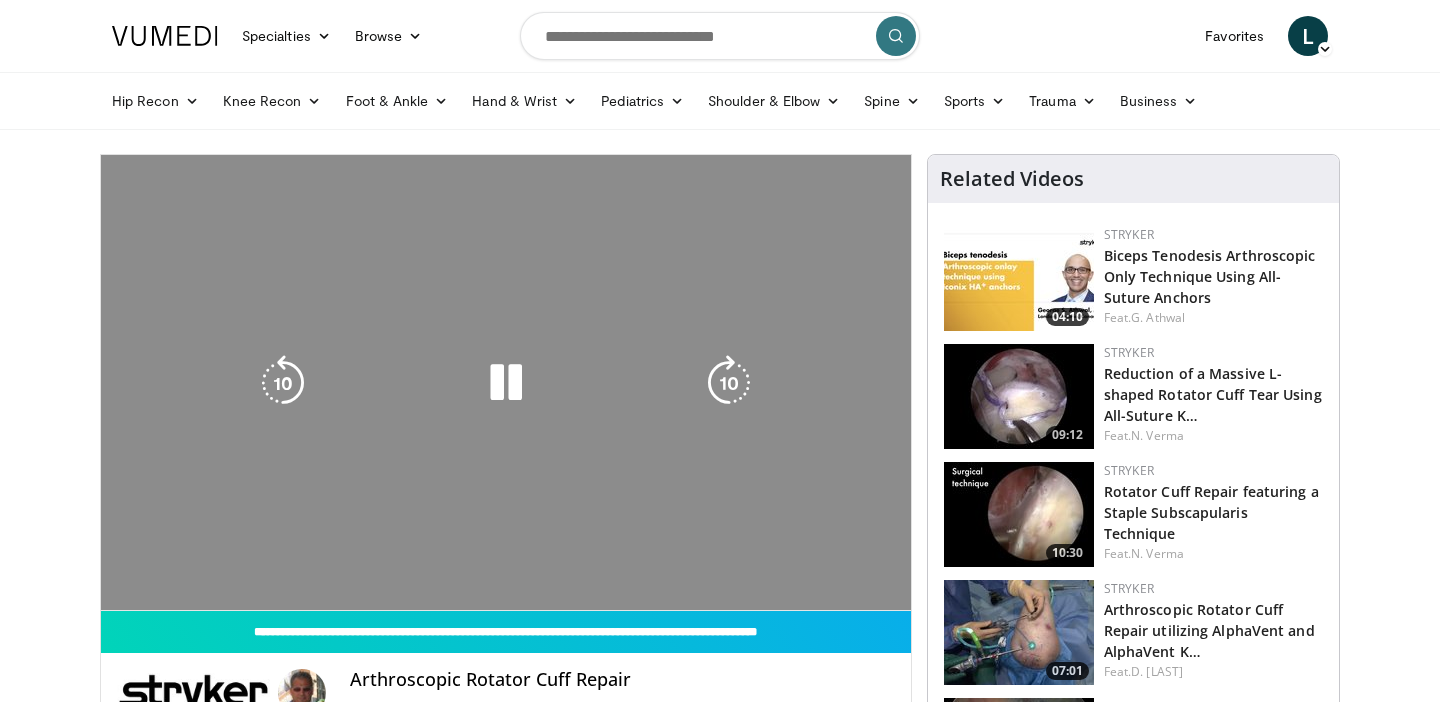 scroll, scrollTop: 66, scrollLeft: 0, axis: vertical 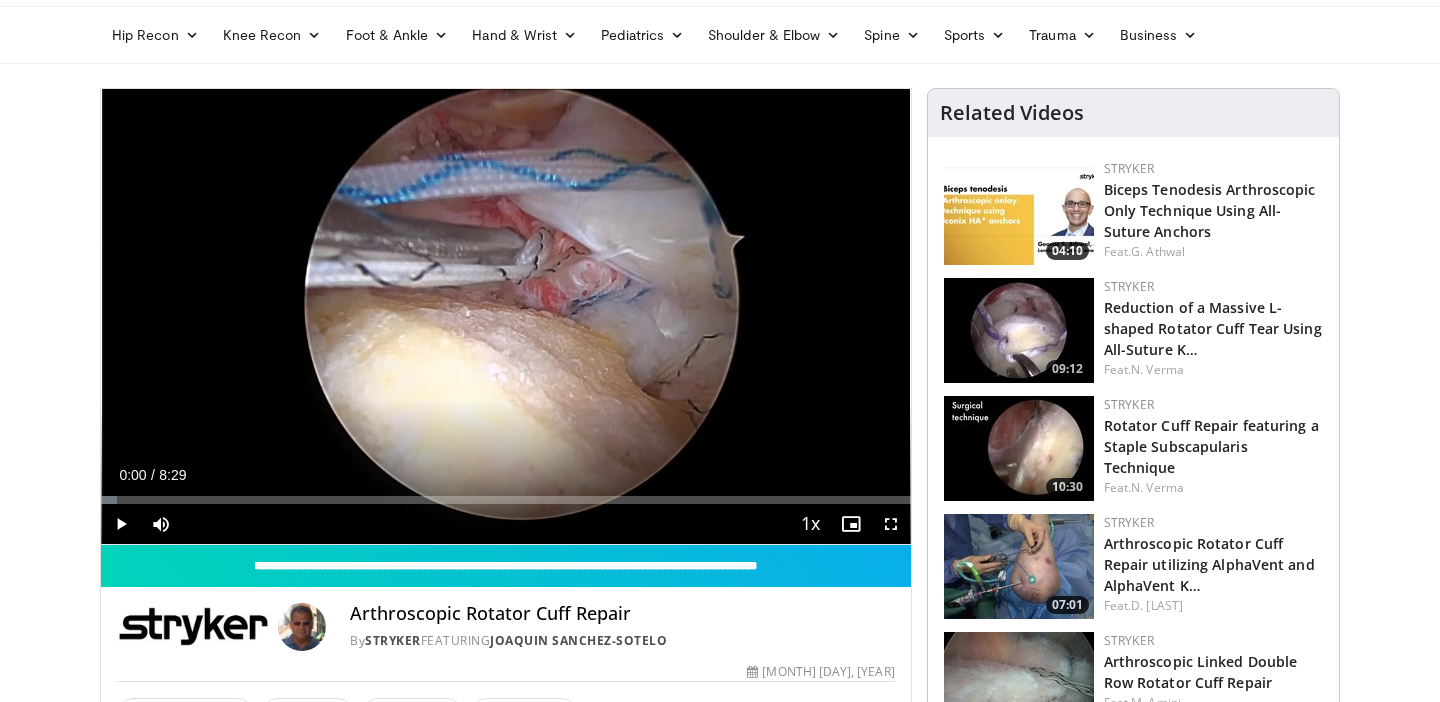click at bounding box center [891, 524] 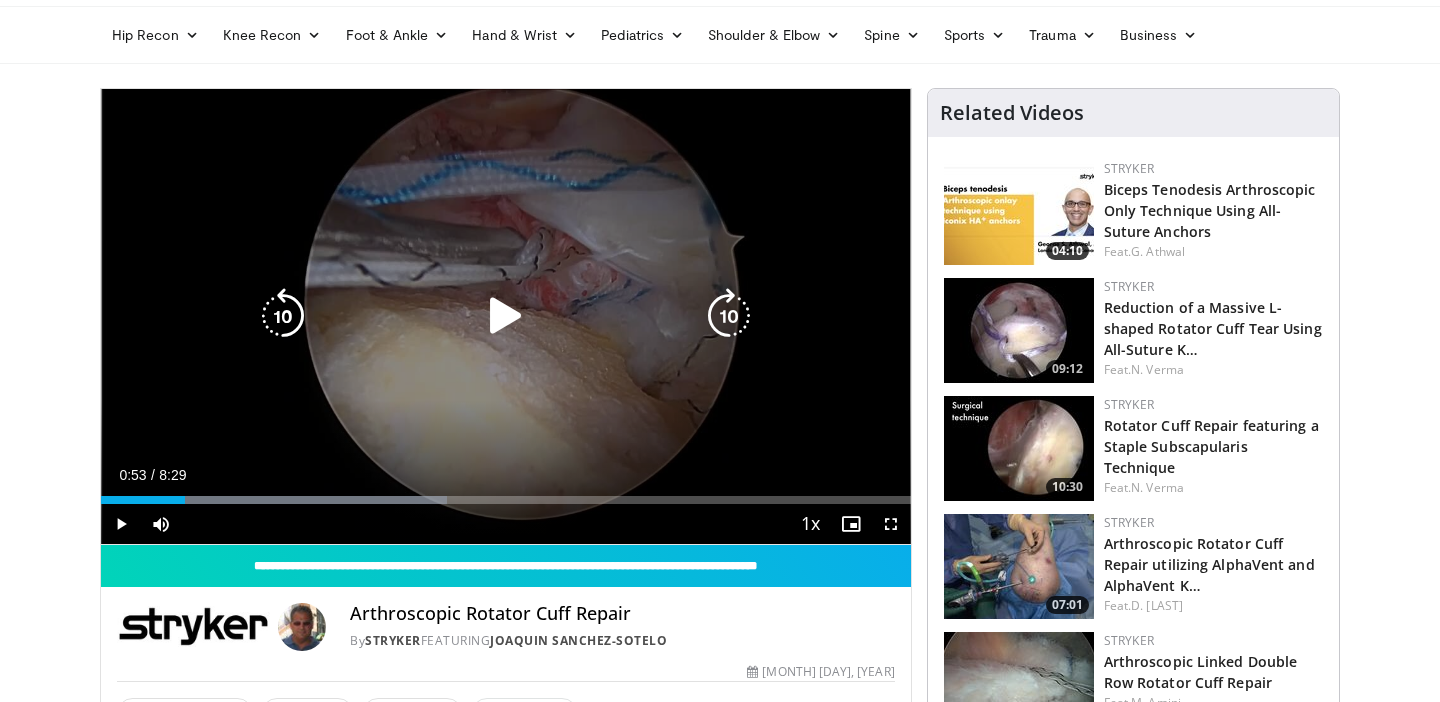click at bounding box center (506, 316) 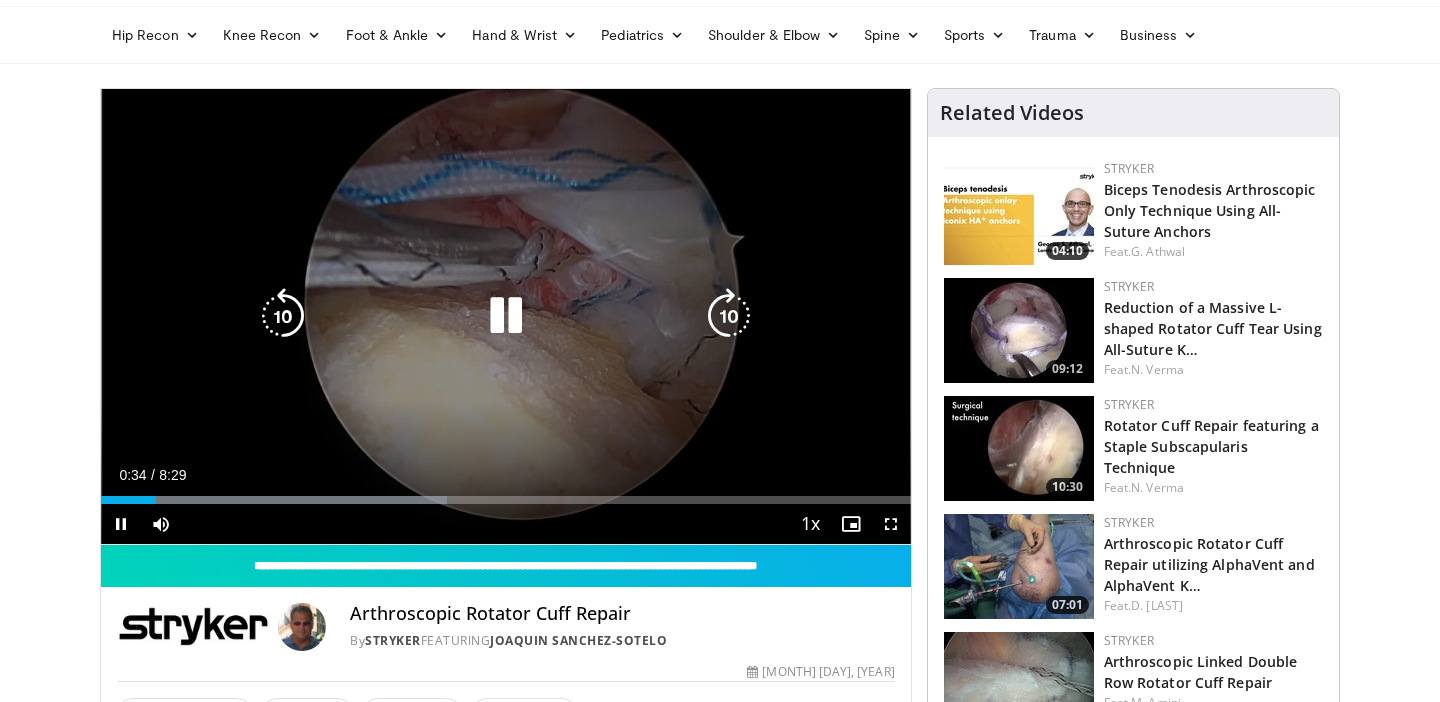 click at bounding box center (506, 316) 